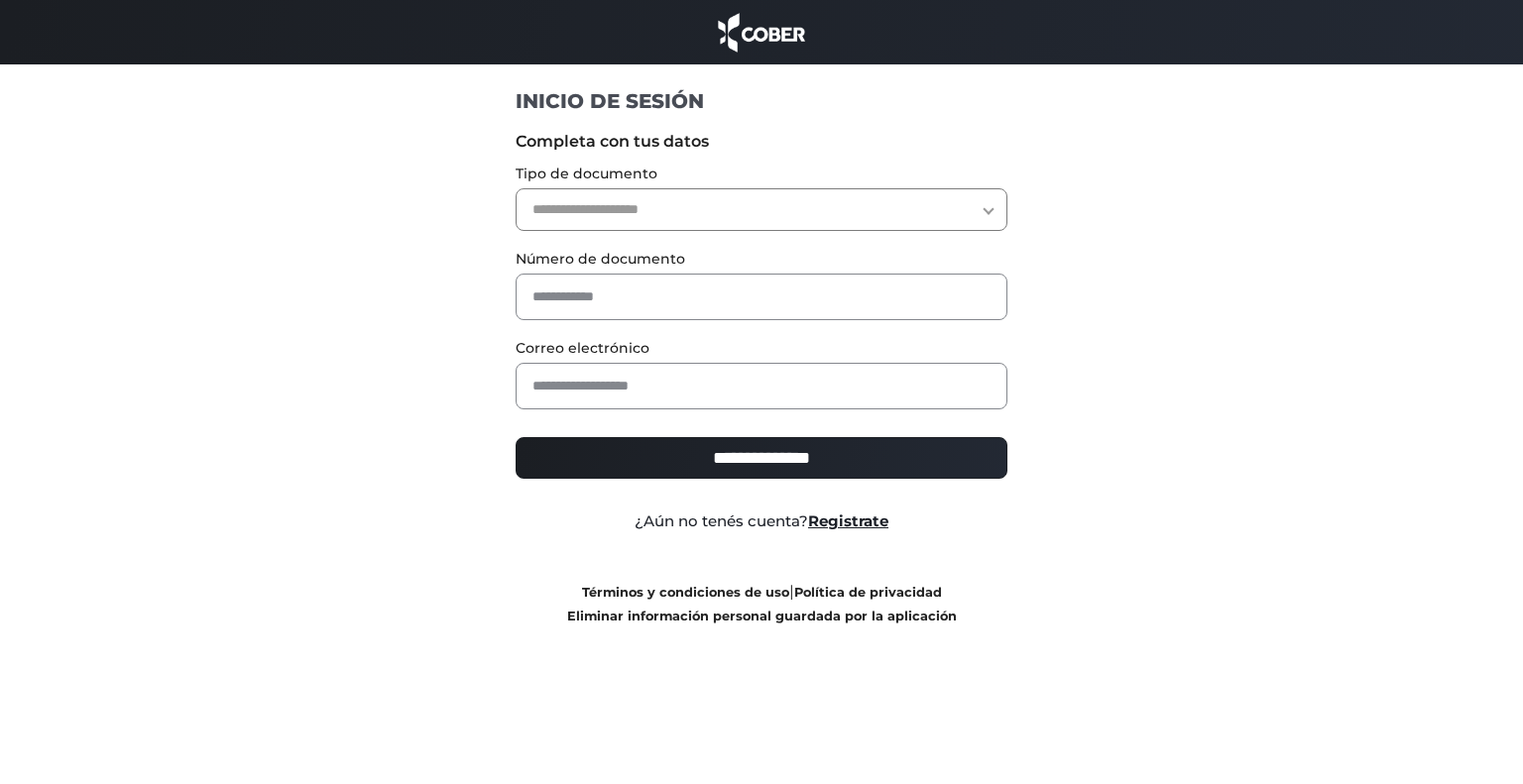 scroll, scrollTop: 0, scrollLeft: 0, axis: both 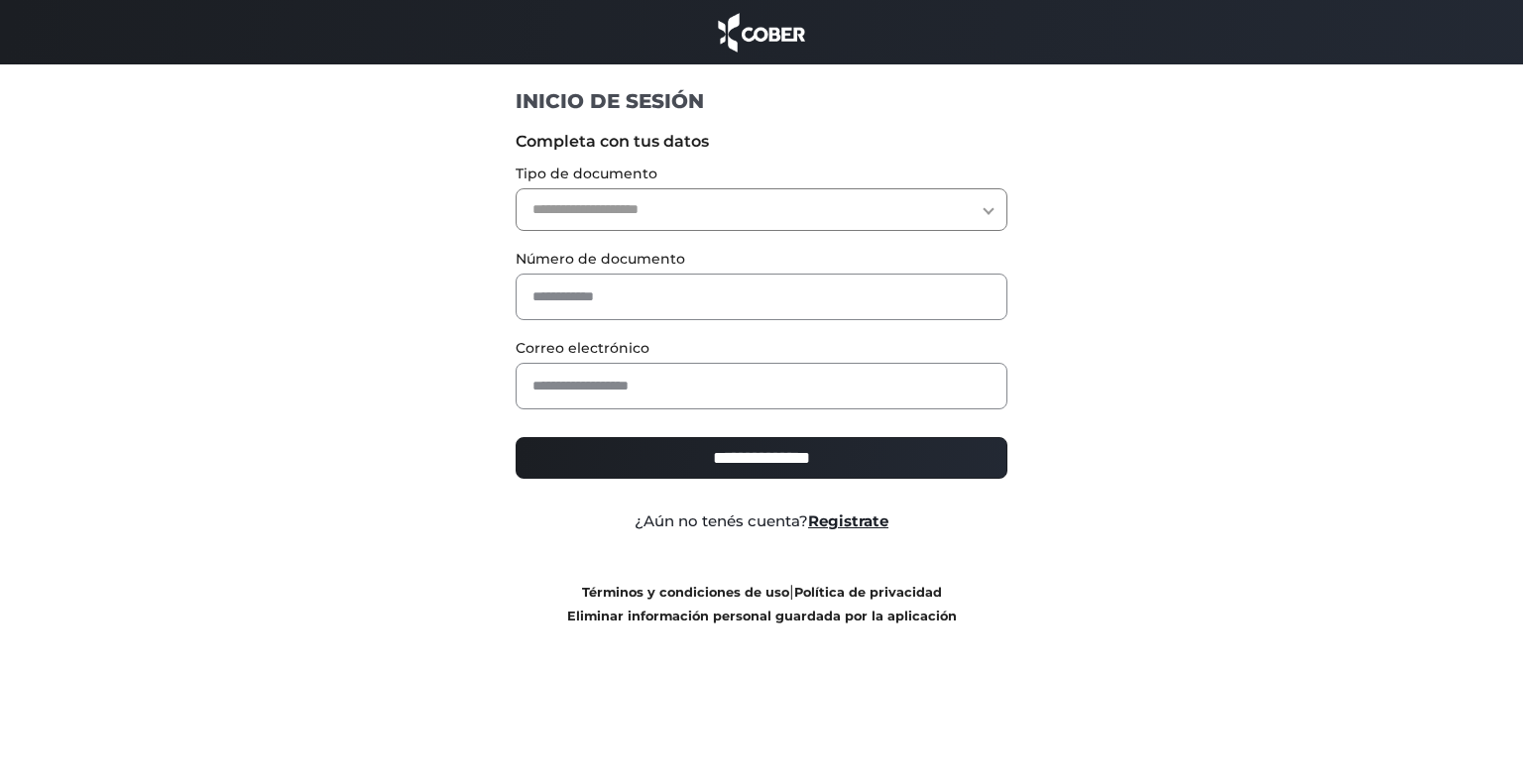 click on "**********" at bounding box center (762, 209) 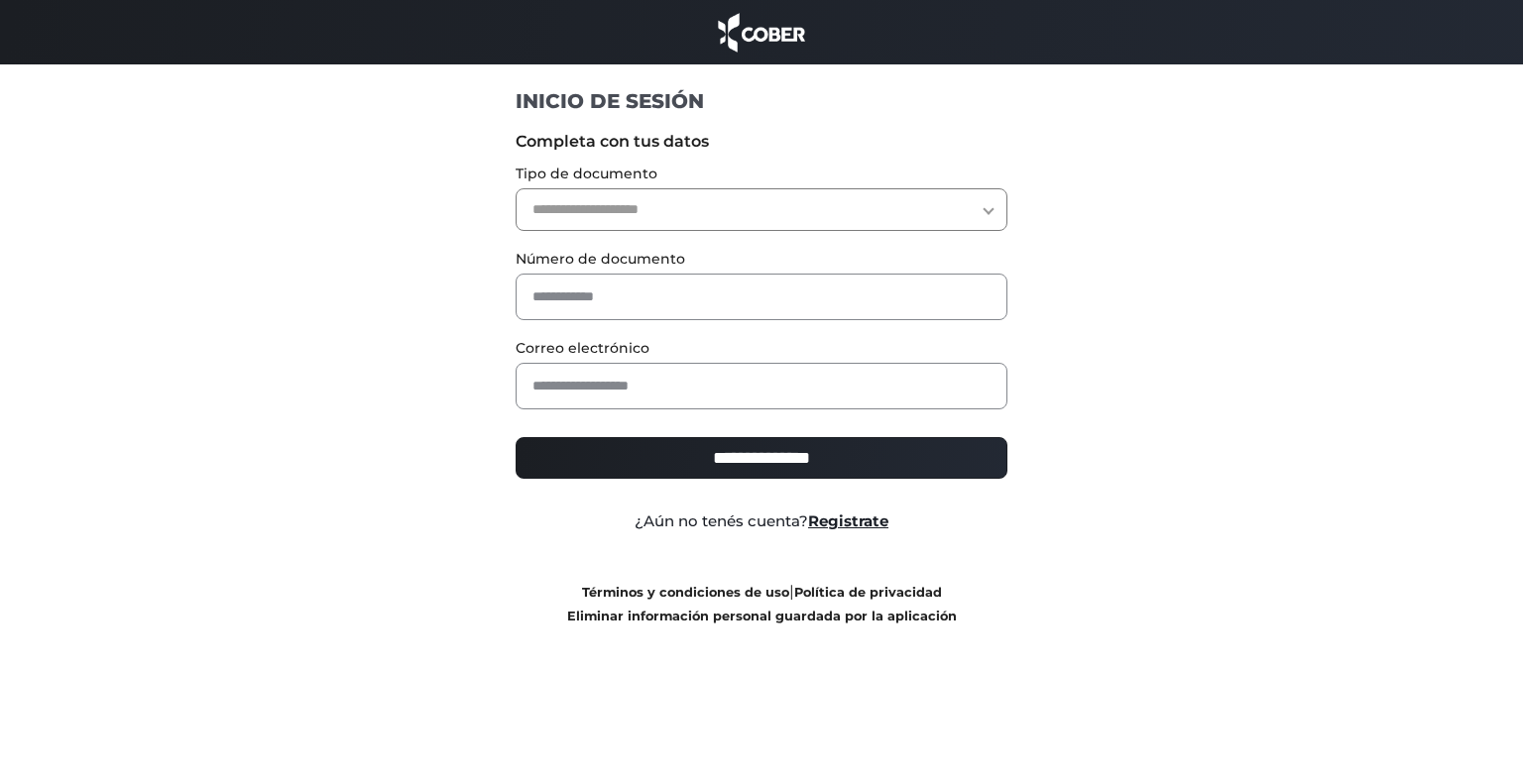 click on "Completa con tus datos" at bounding box center [762, 142] 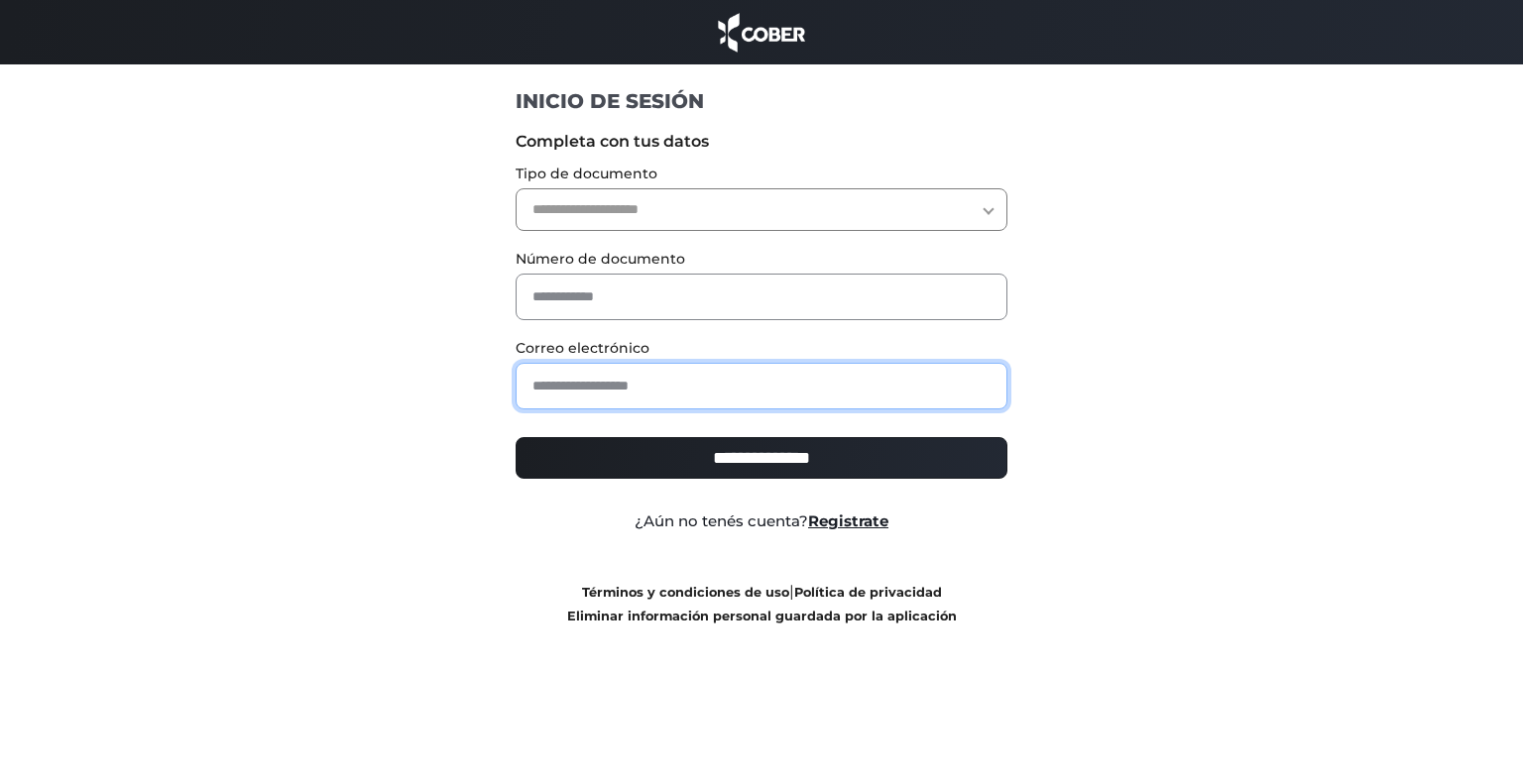 click at bounding box center (762, 386) 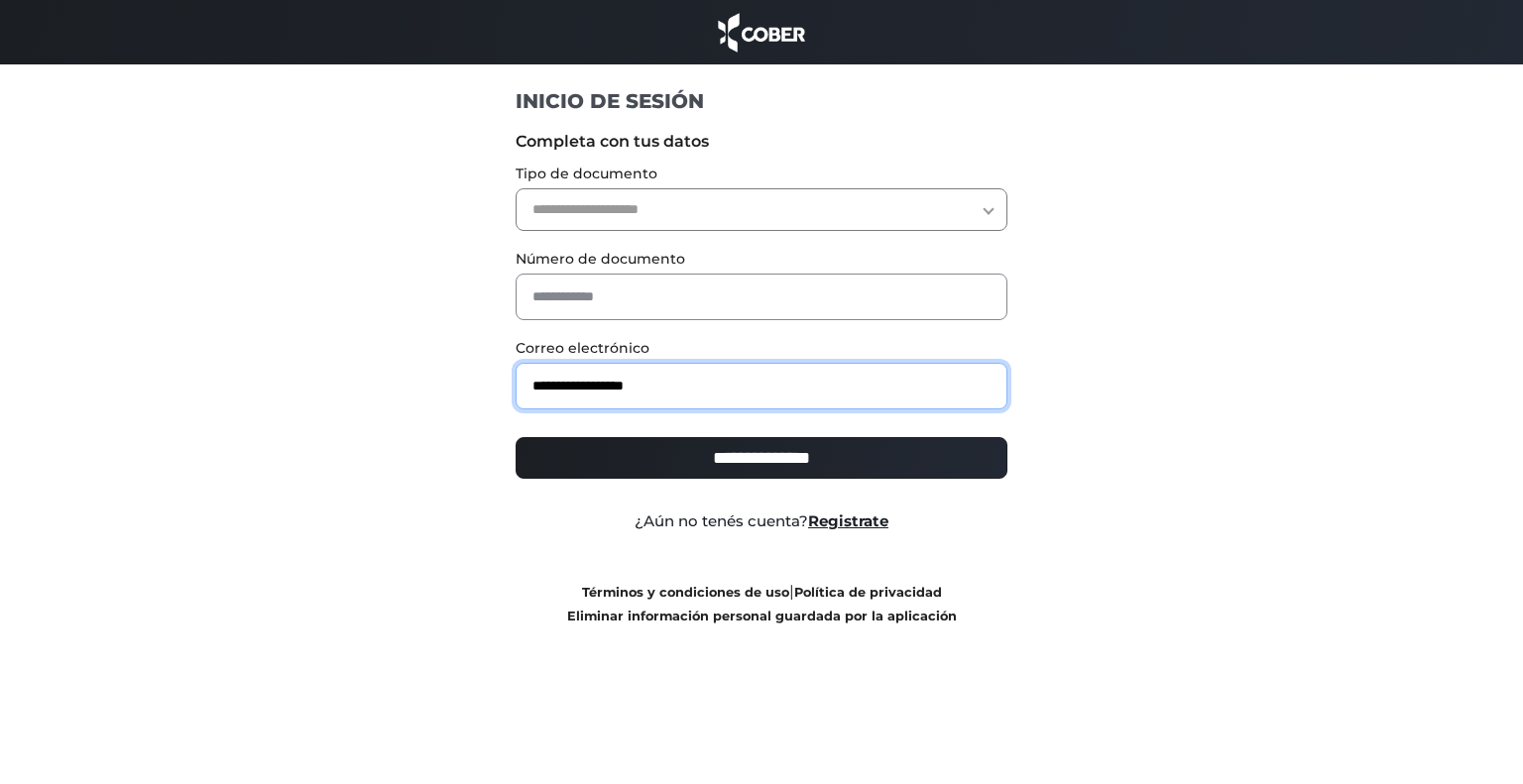 type on "**********" 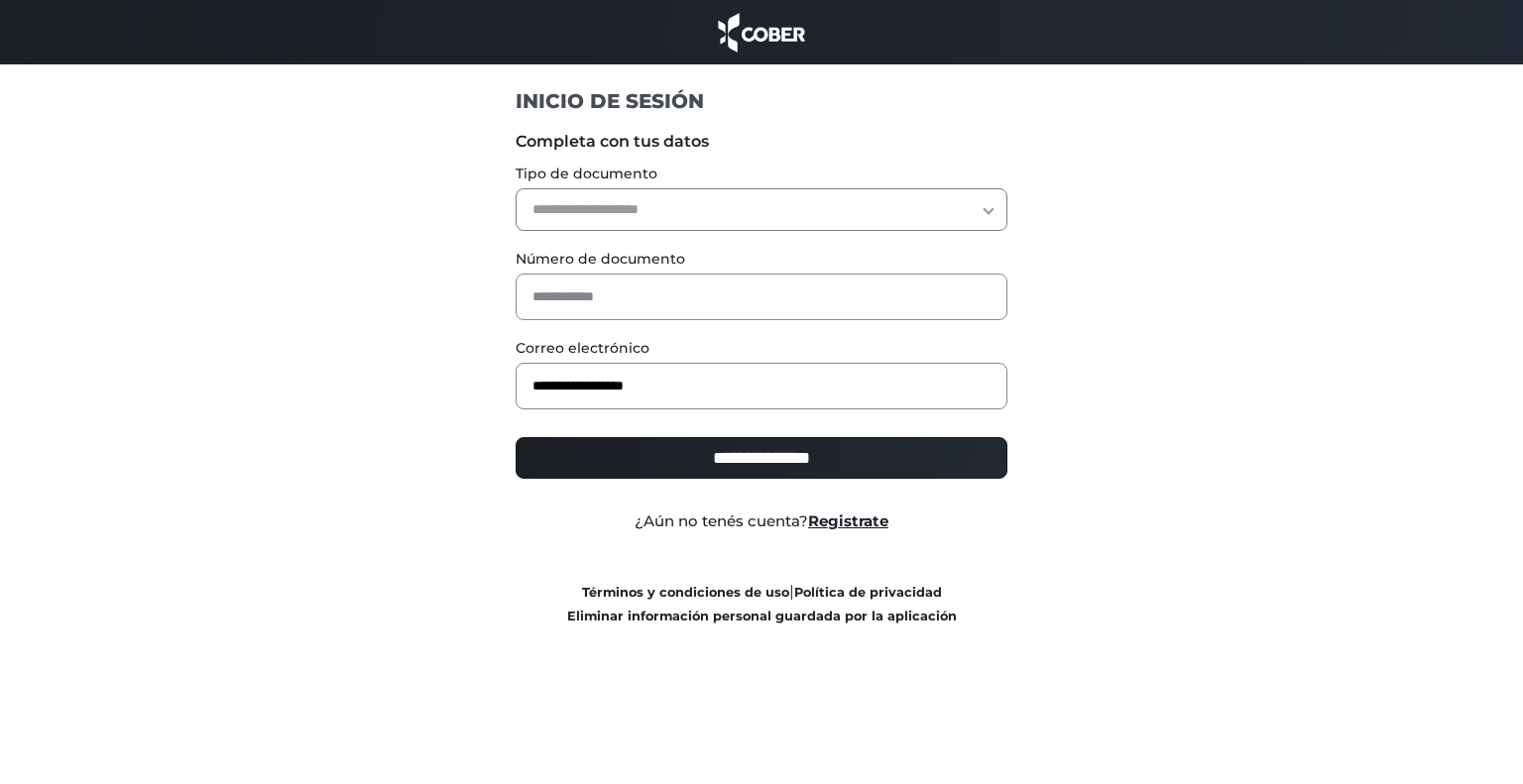 click on "**********" at bounding box center [762, 209] 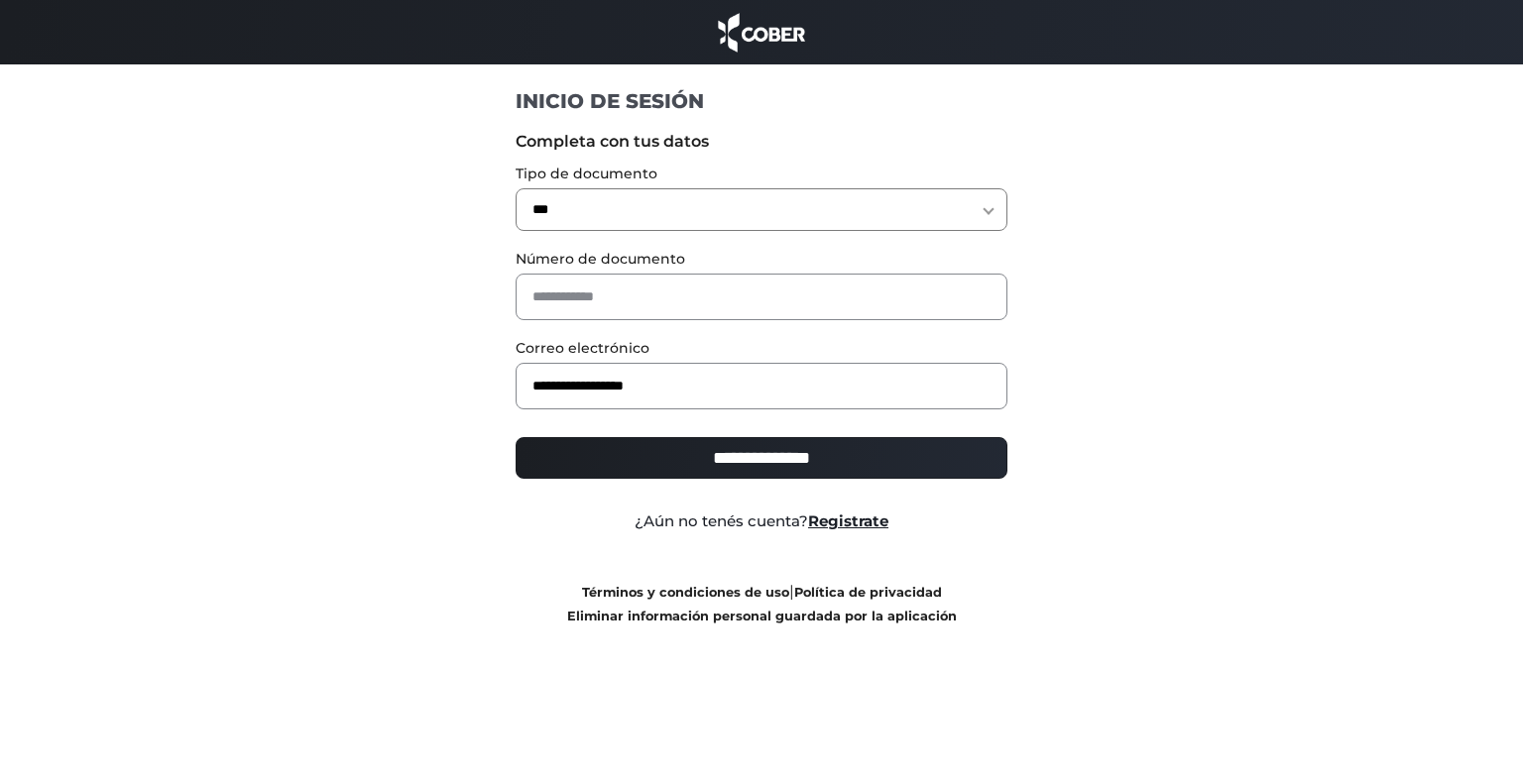 click on "**********" at bounding box center (762, 209) 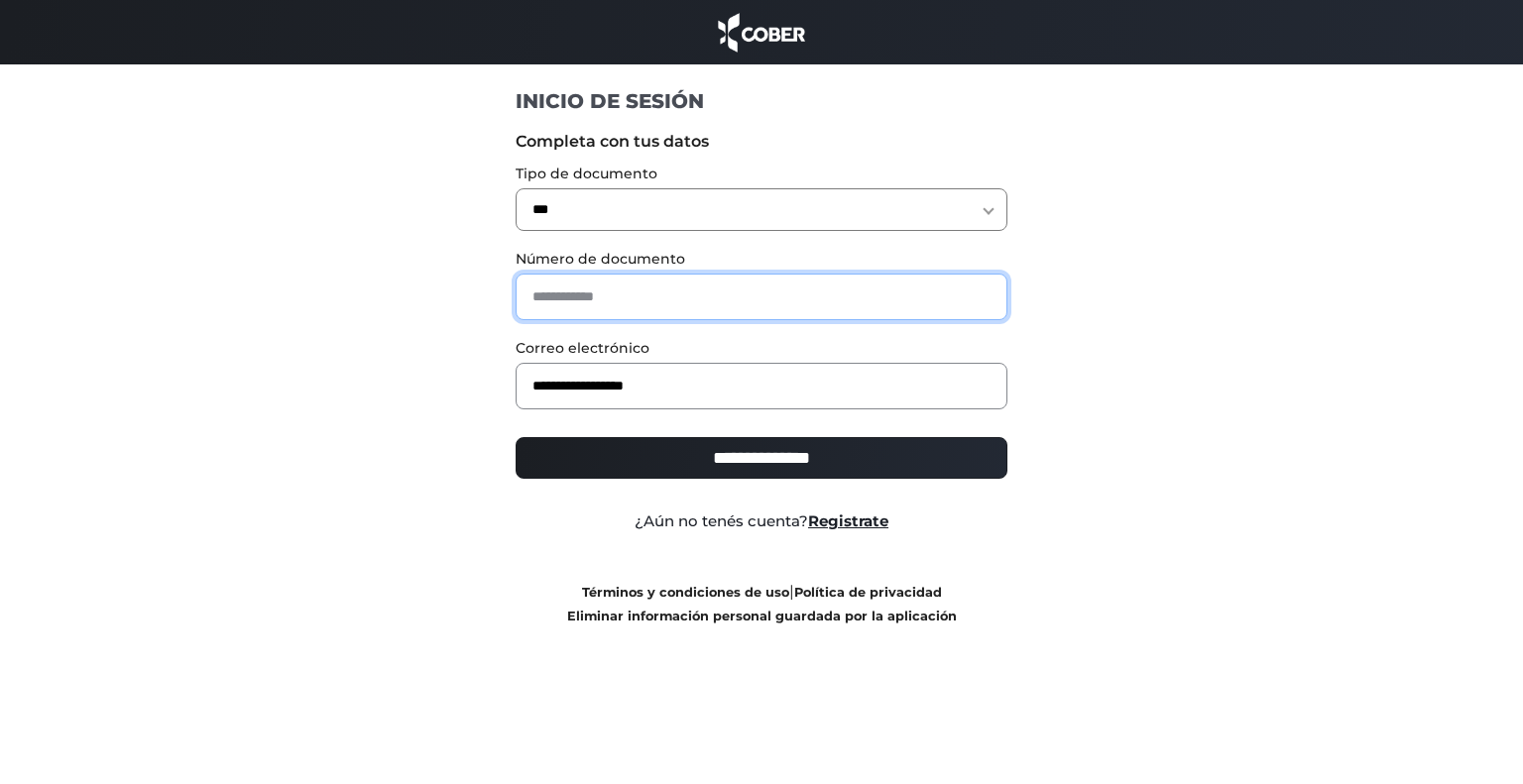click at bounding box center [762, 296] 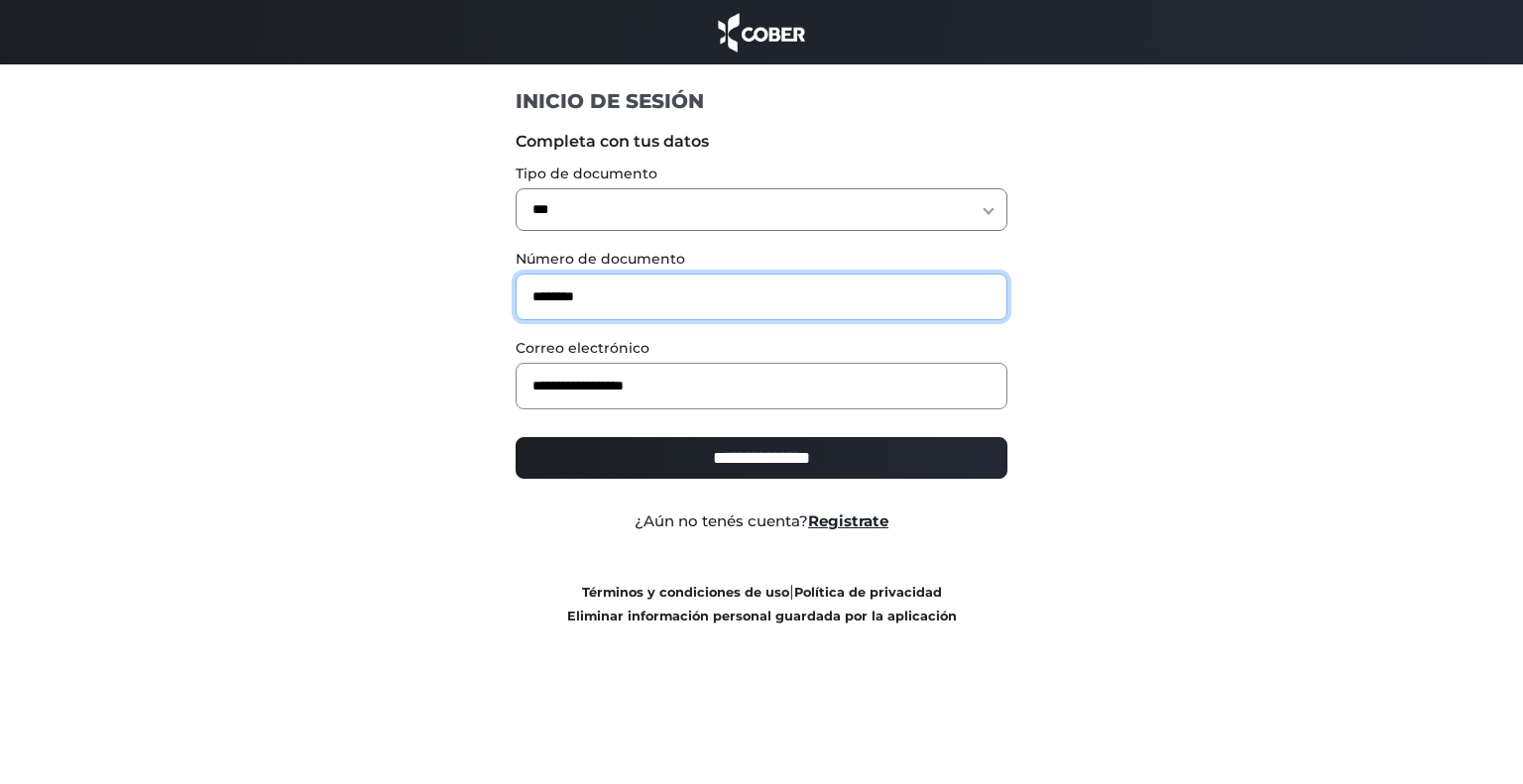 type on "********" 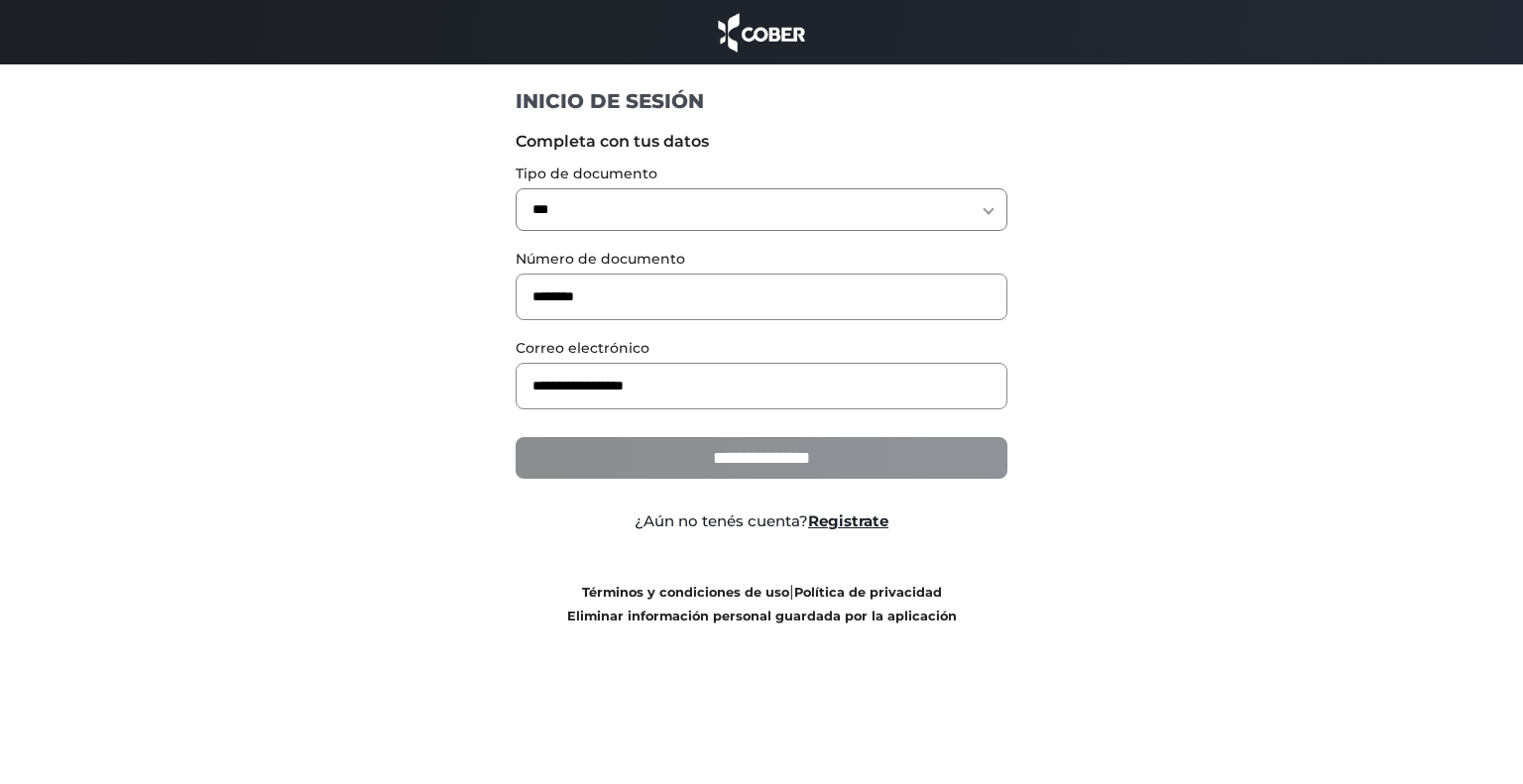 click on "**********" at bounding box center [762, 458] 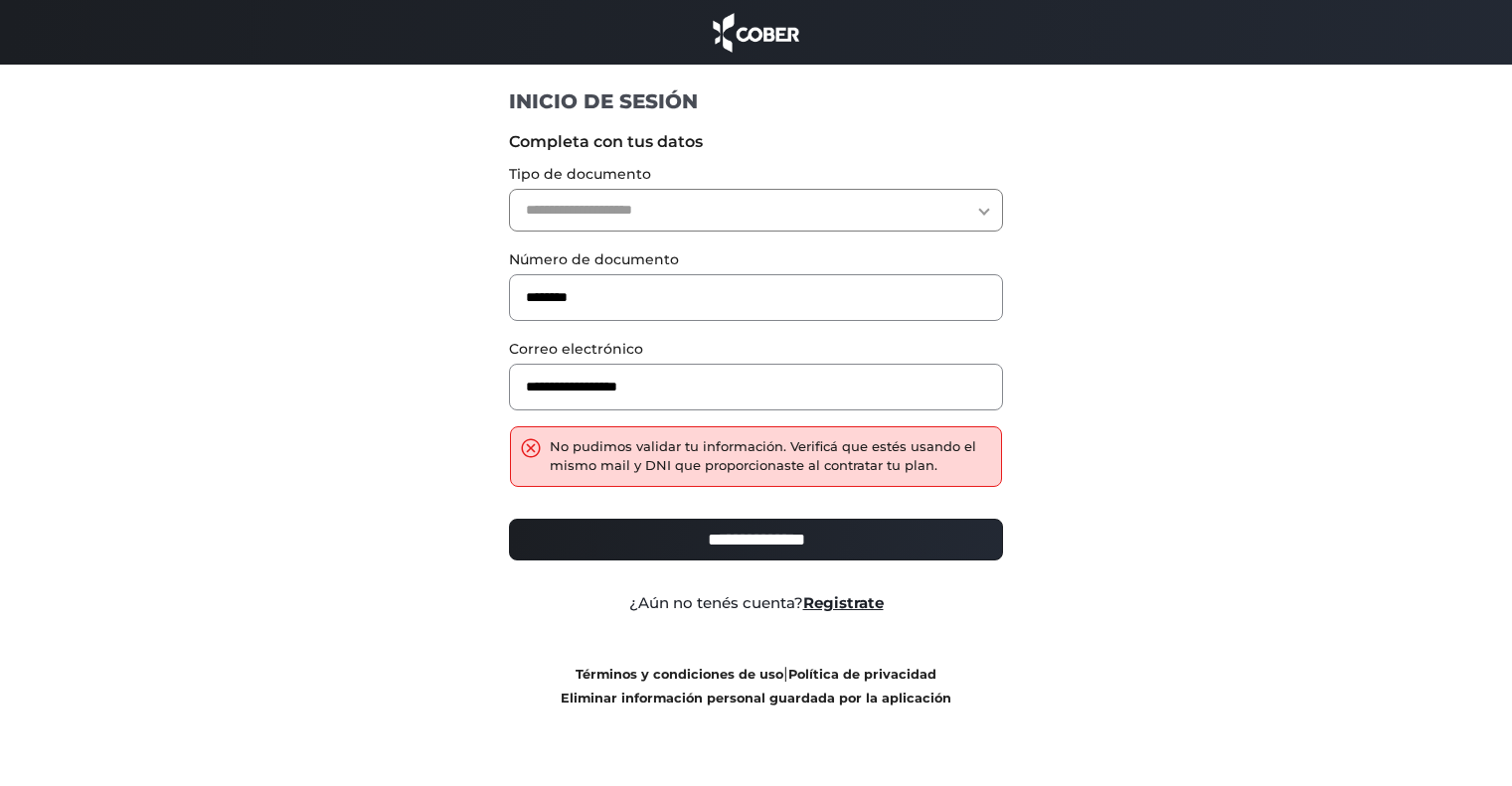 scroll, scrollTop: 0, scrollLeft: 0, axis: both 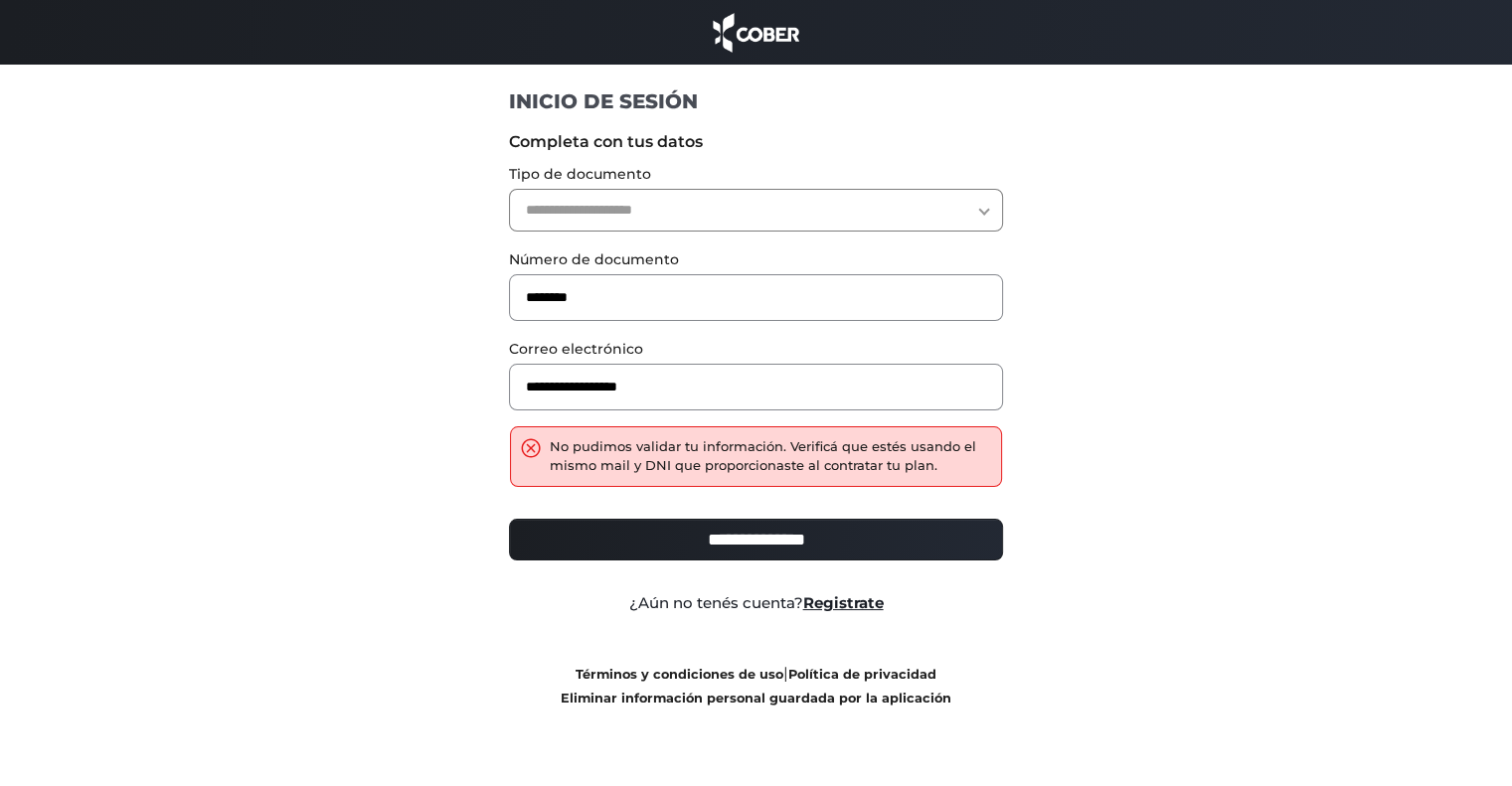 click on "**********" at bounding box center [756, 210] 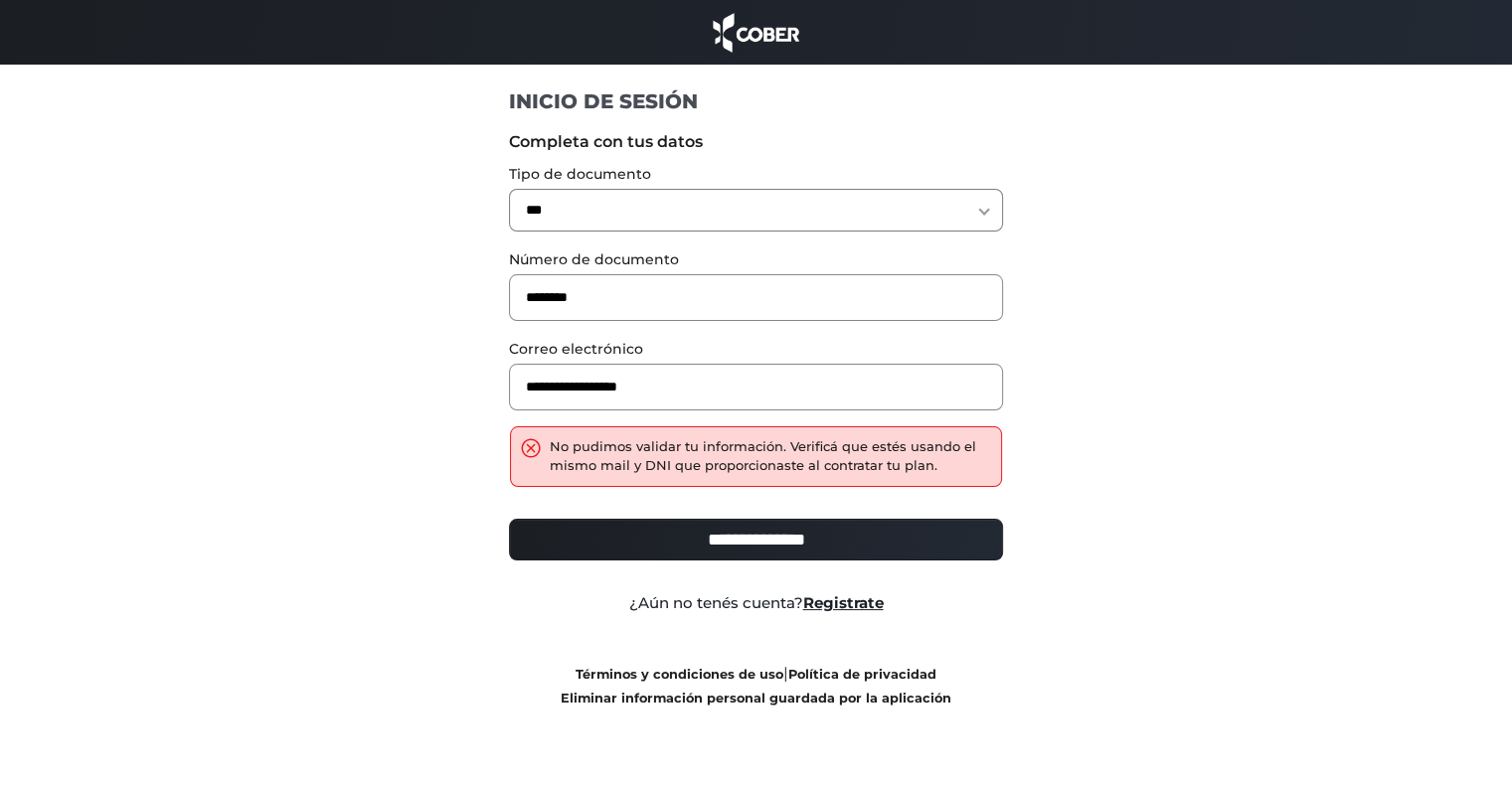 click on "**********" at bounding box center [756, 540] 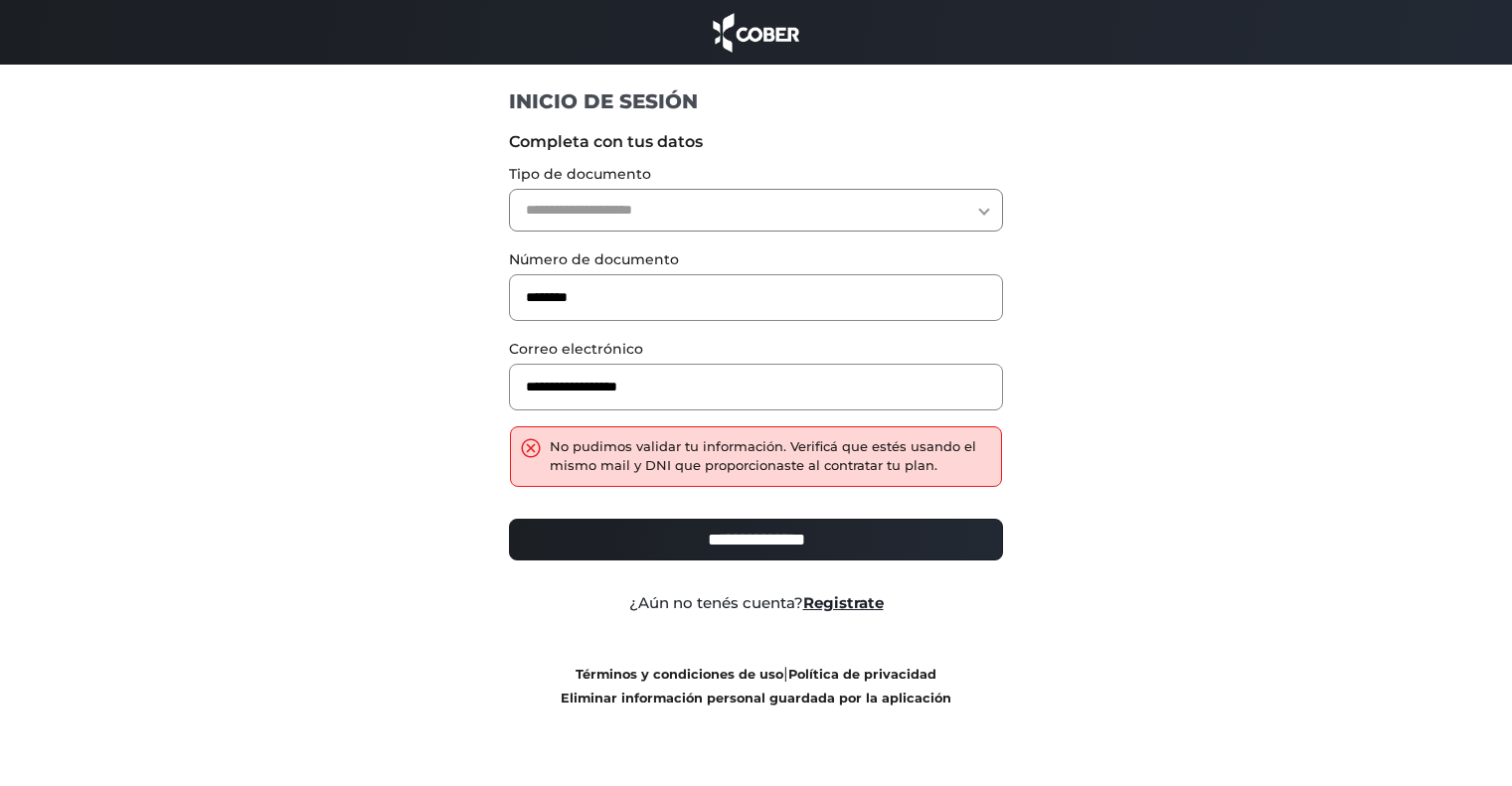 scroll, scrollTop: 0, scrollLeft: 0, axis: both 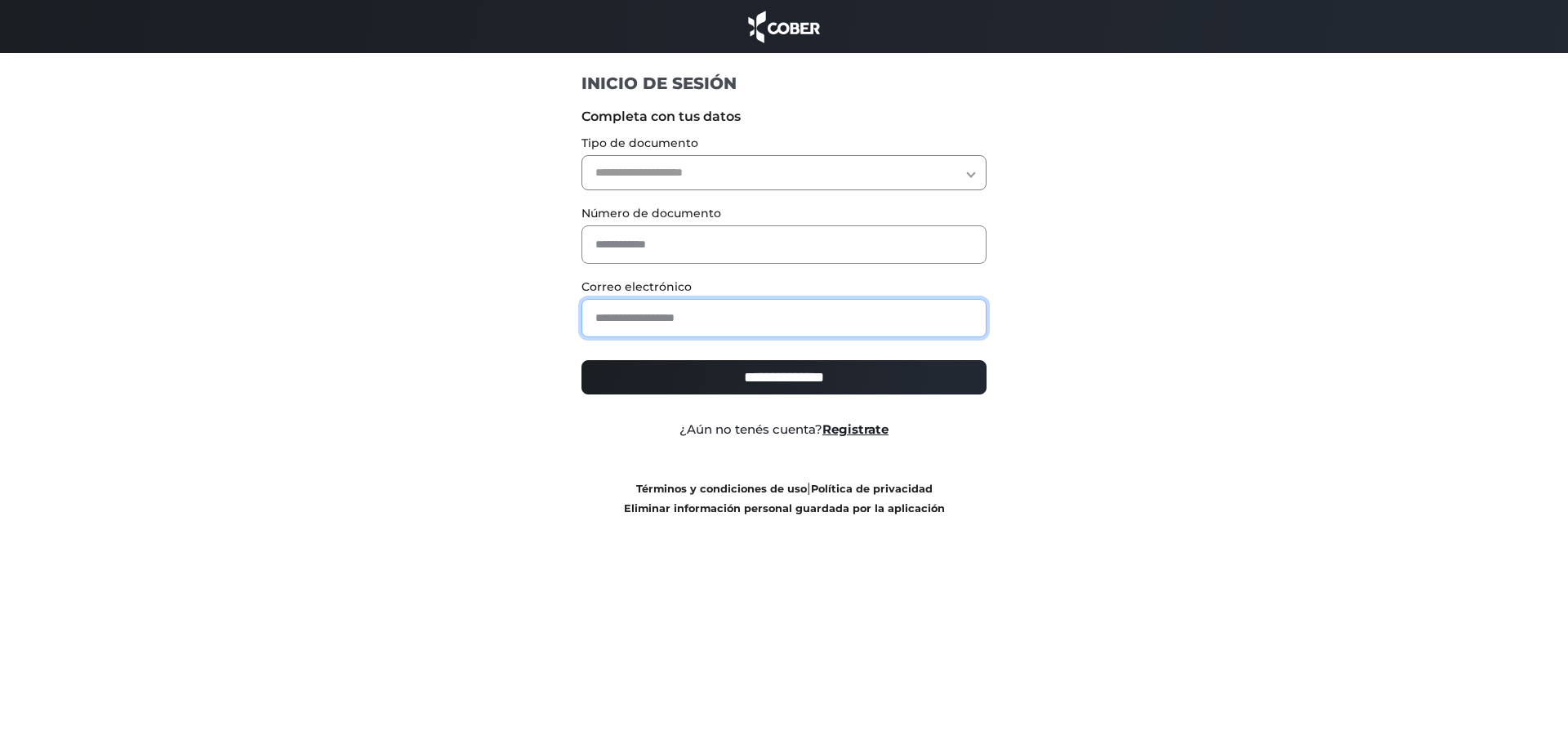 click at bounding box center [784, 318] 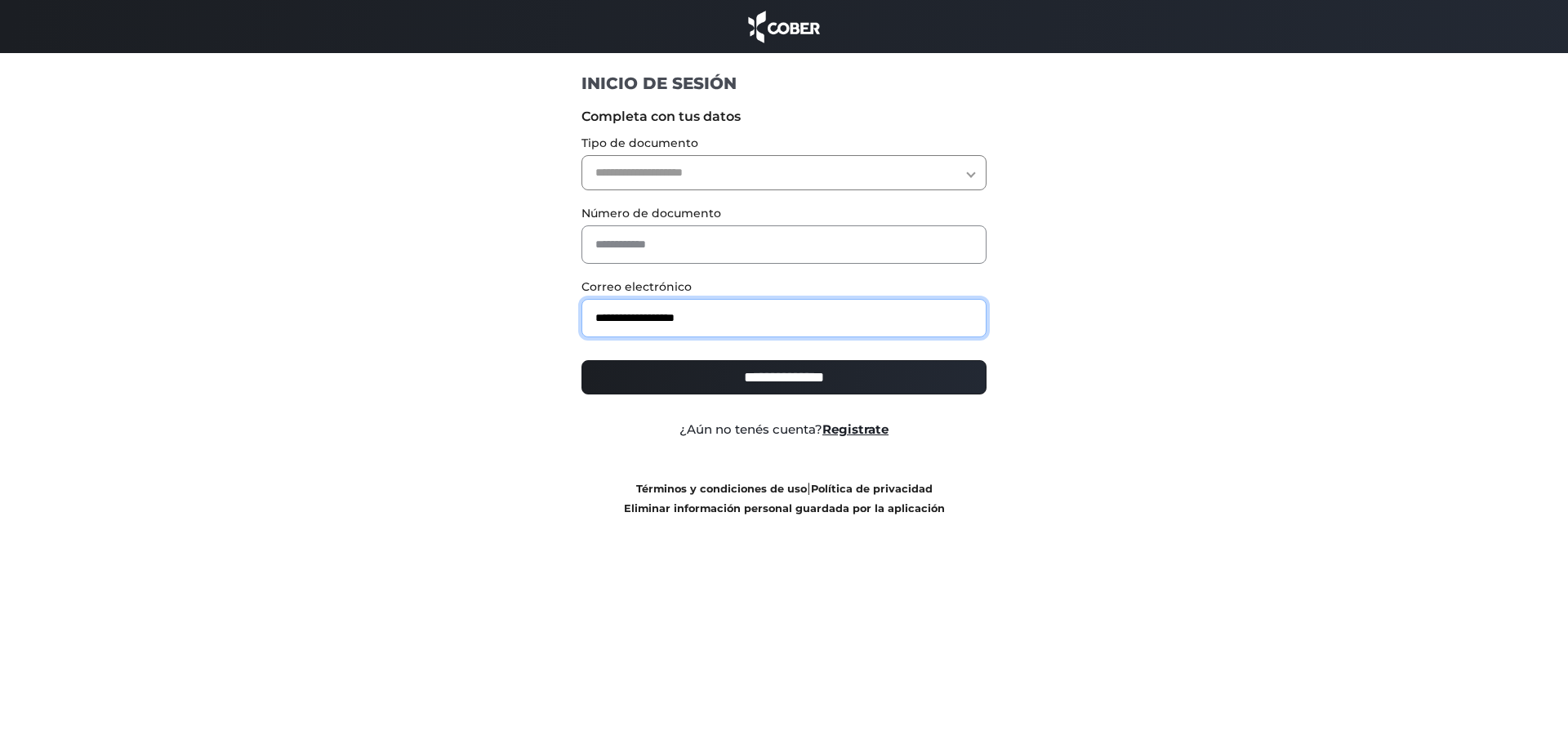 type on "**********" 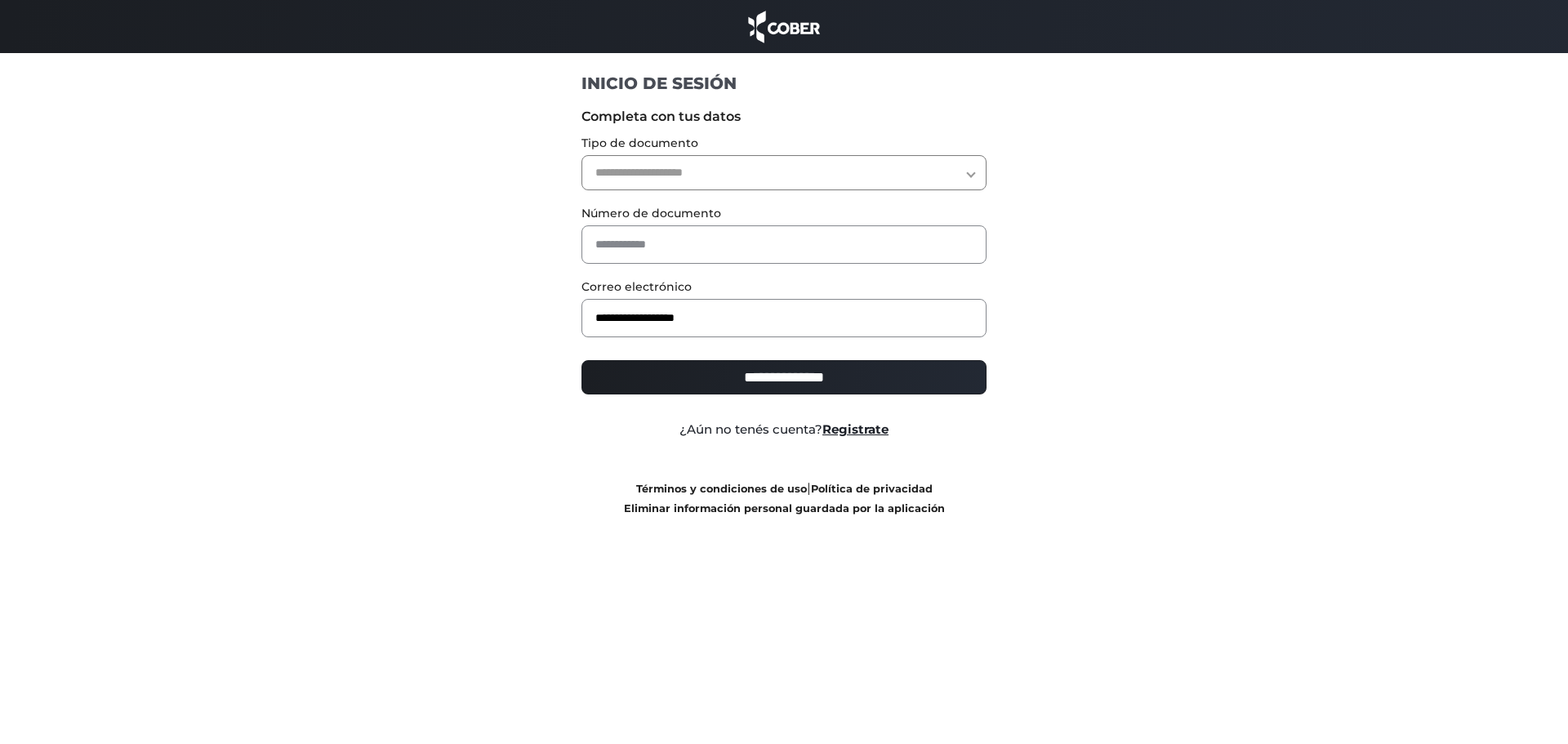 click on "**********" at bounding box center [784, 172] 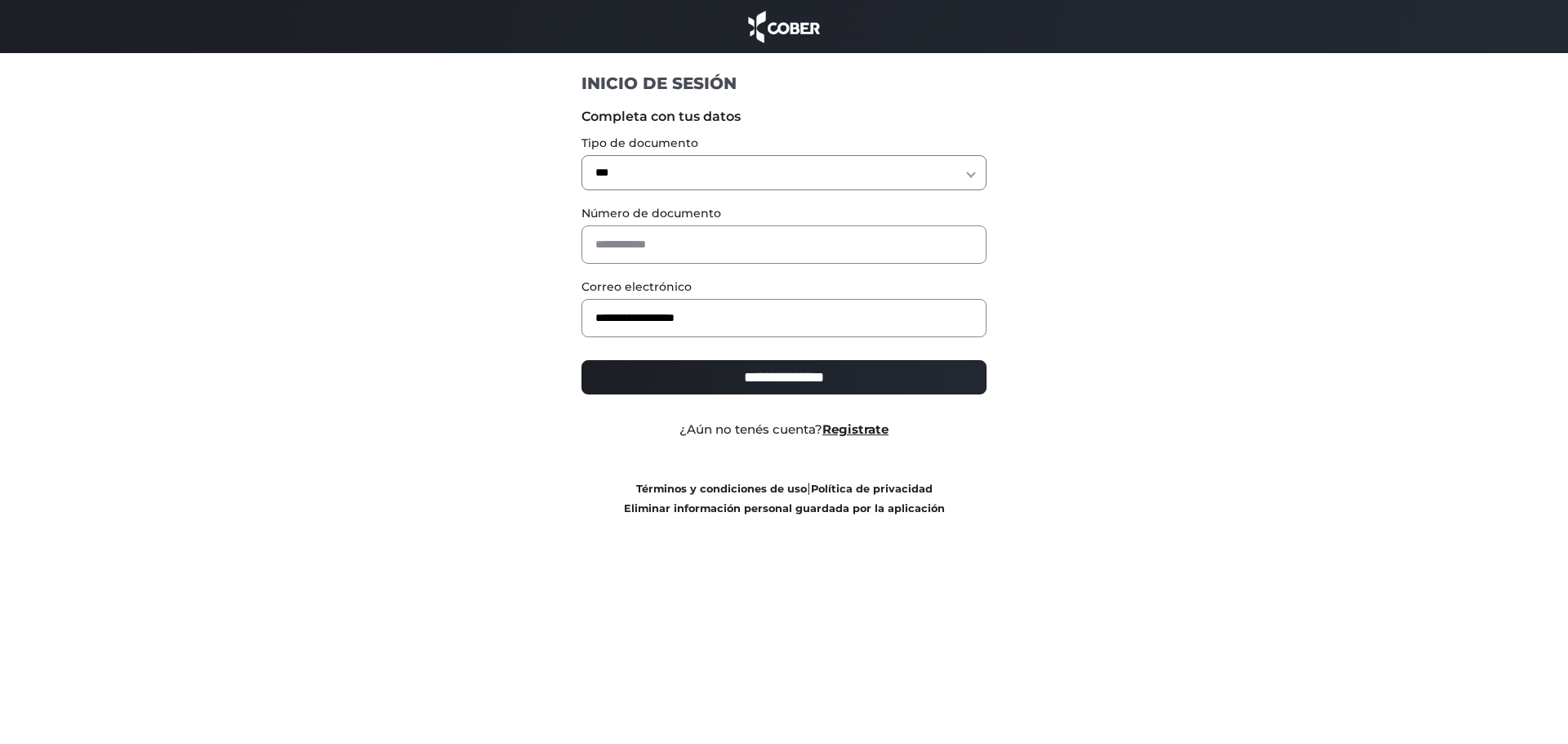 click on "**********" at bounding box center (784, 172) 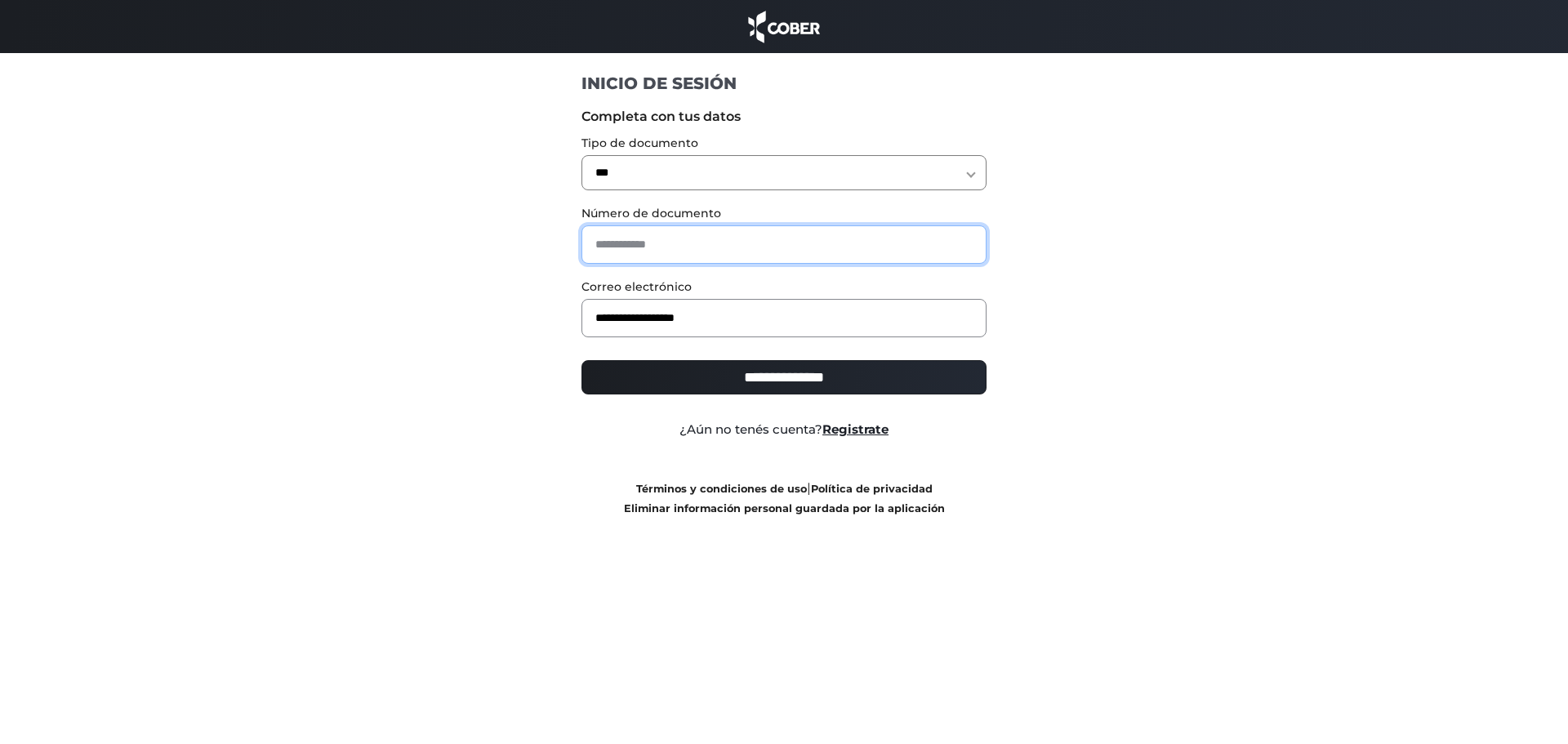 click at bounding box center (784, 244) 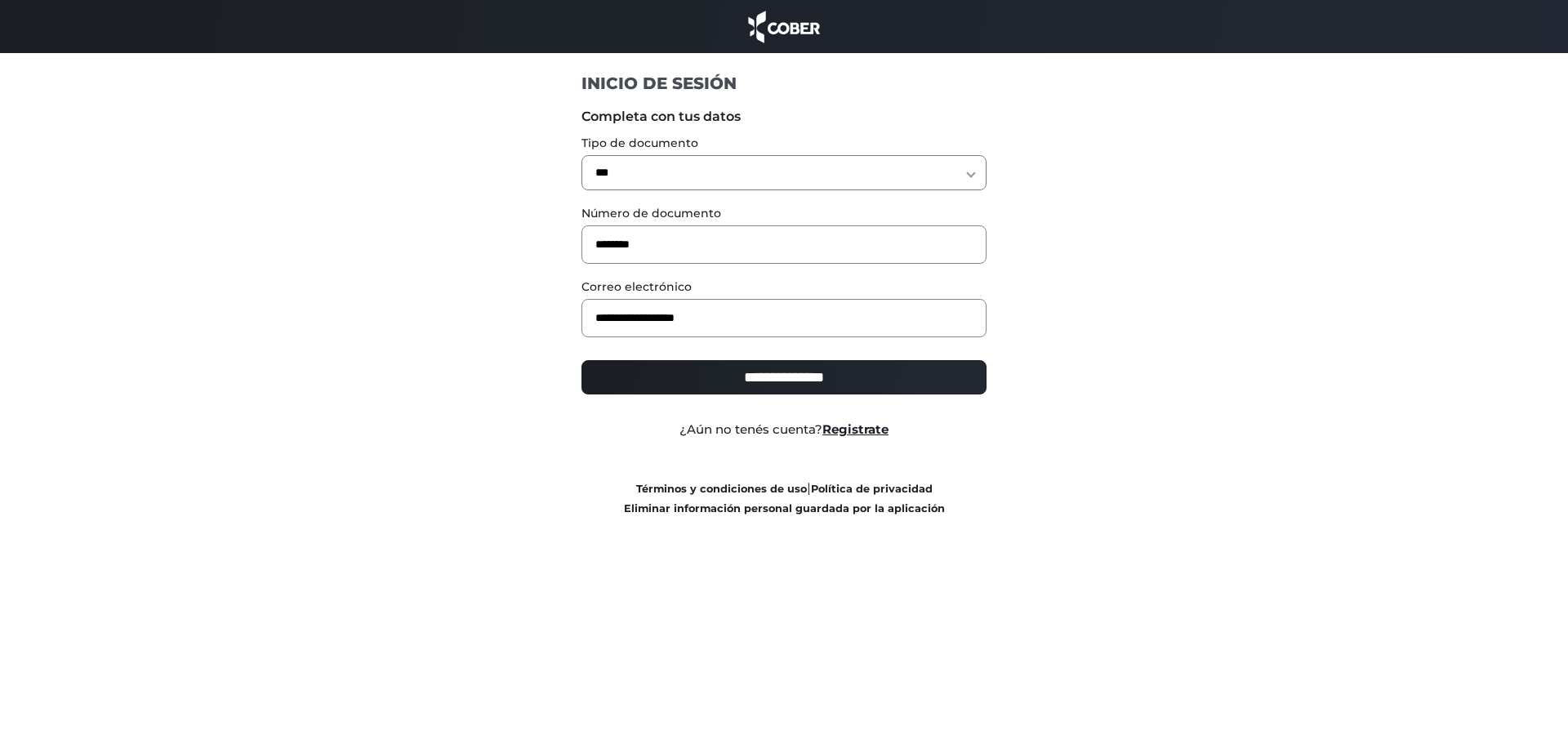 click on "**********" at bounding box center (784, 377) 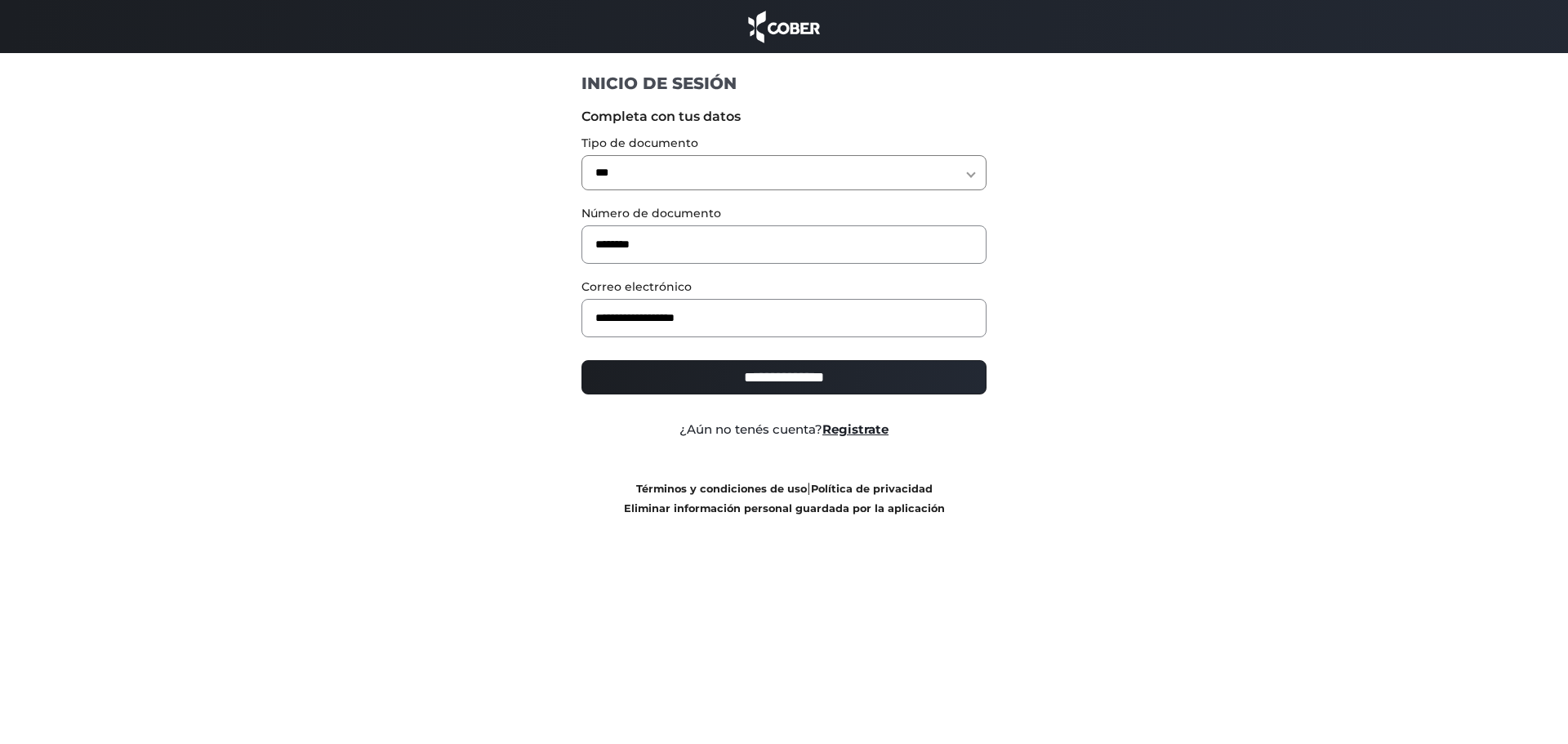 type on "**********" 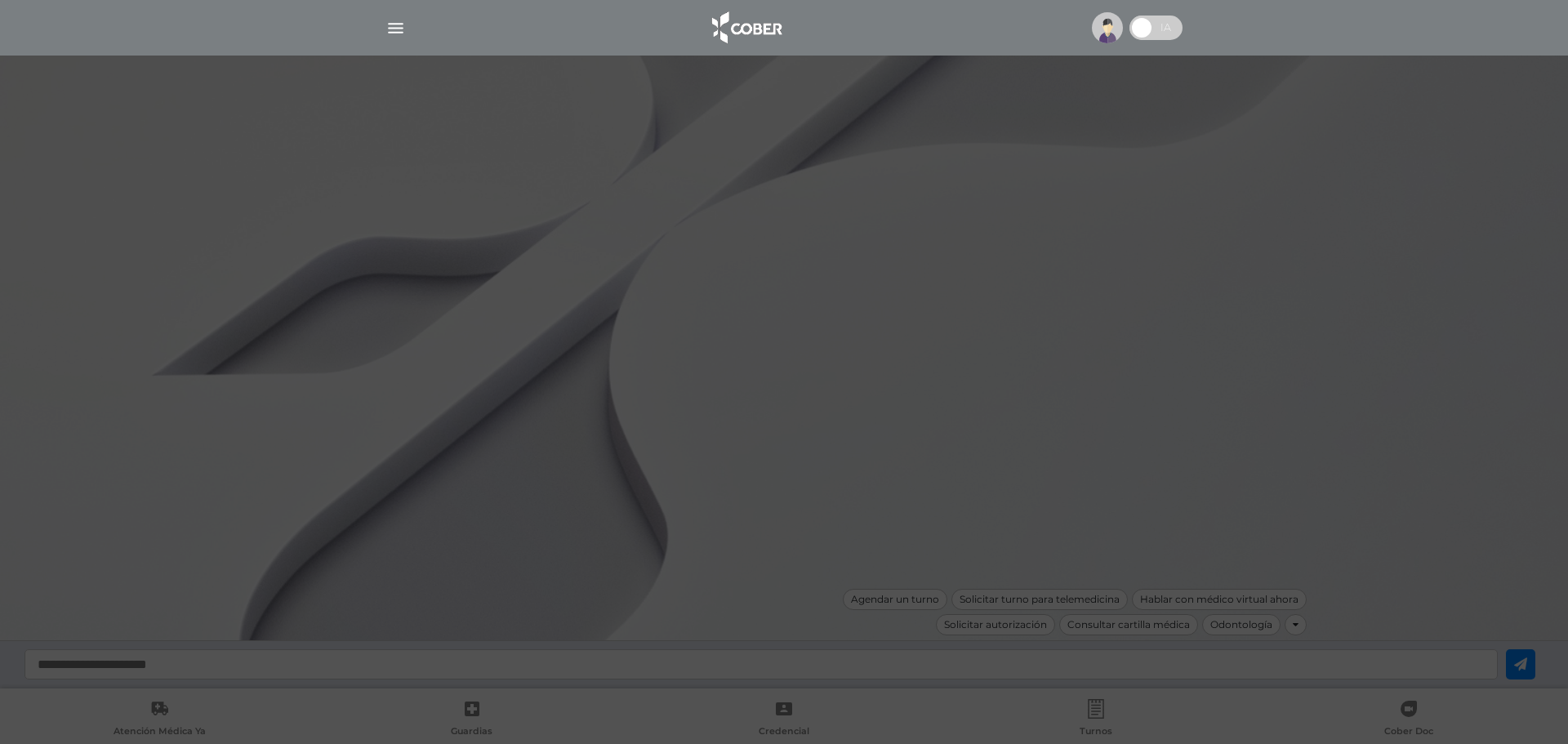 scroll, scrollTop: 0, scrollLeft: 0, axis: both 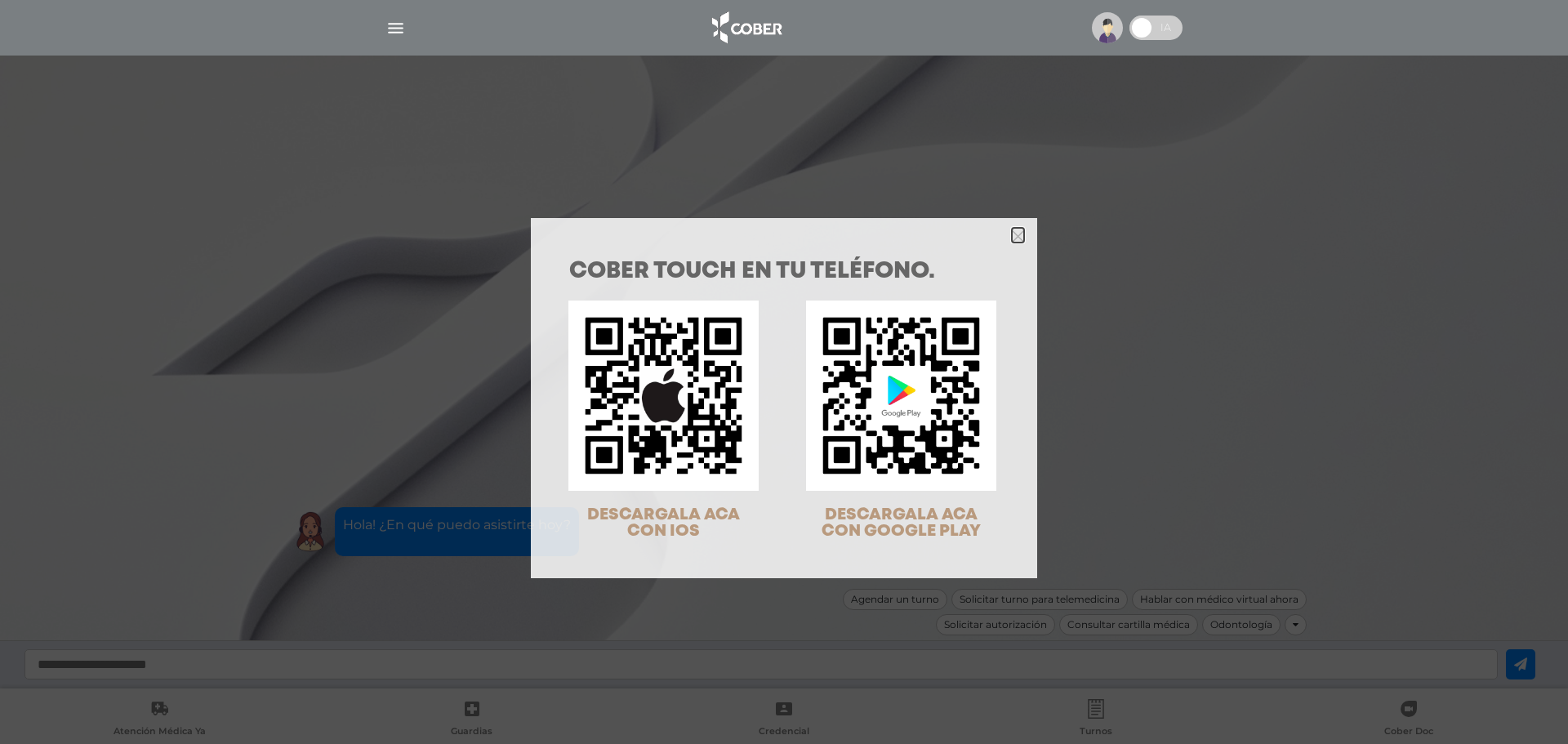 click at bounding box center [1018, 235] 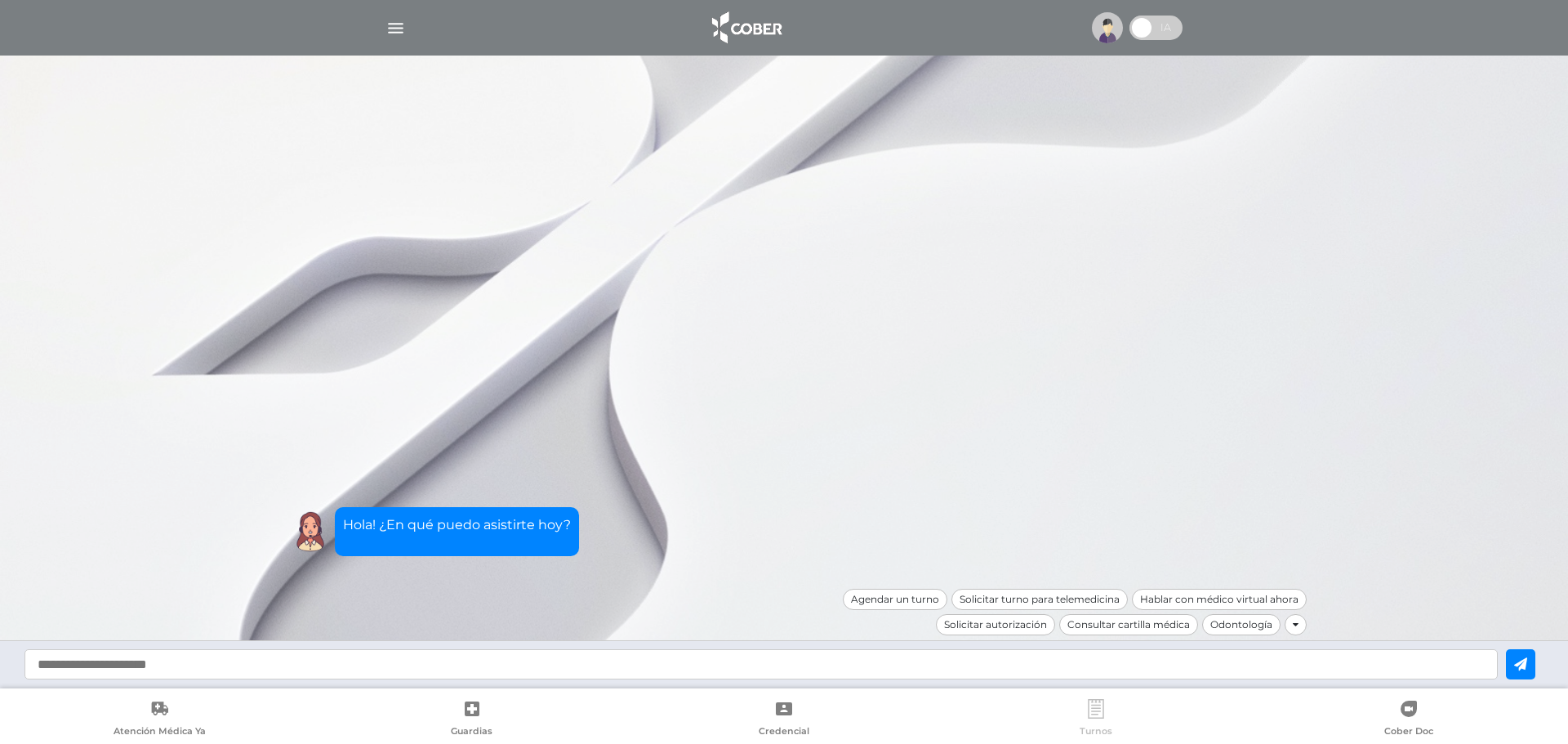 click on "Turnos" at bounding box center [1096, 719] 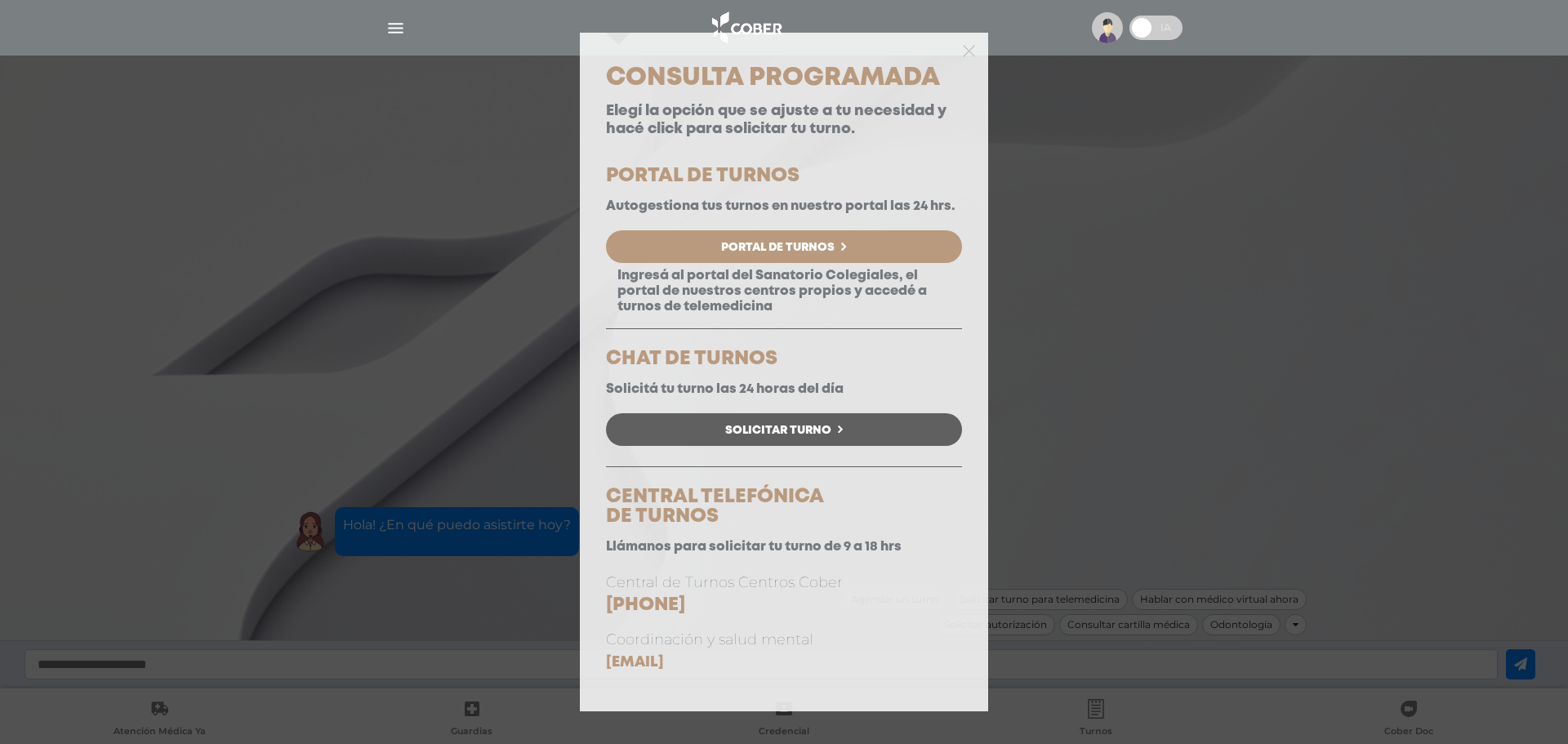 click on "Consulta Programada
Elegí la opción que se ajuste a tu necesidad y hacé click para solicitar tu turno.
PORTAL DE TURNOS
Autogestiona tus turnos en nuestro portal las 24 hrs.
Portal de Turnos
Ingresá al portal del Sanatorio Colegiales, el portal de nuestros centros propios y accedé a turnos de telemedicina
CHAT DE TURNOS" at bounding box center [784, 372] 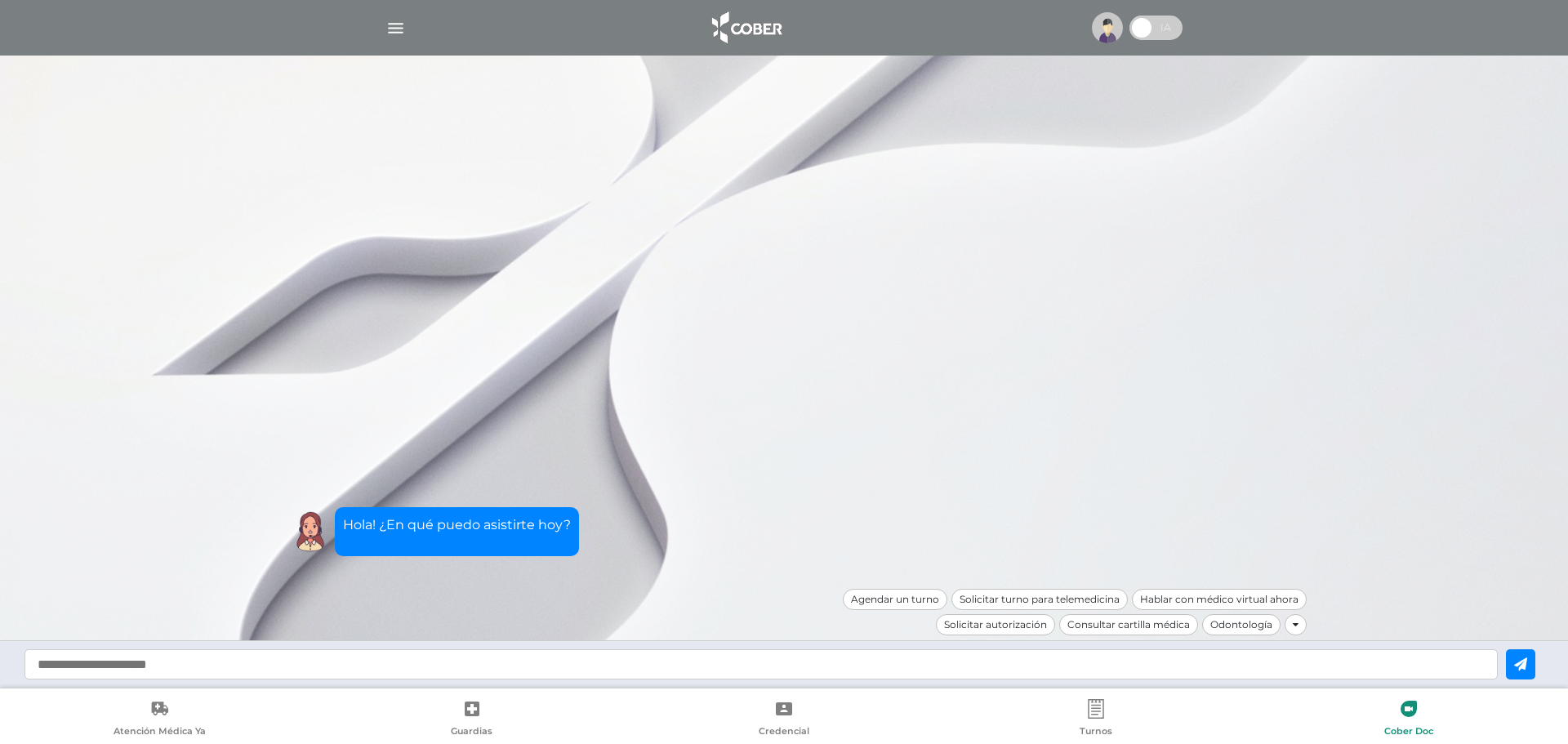 click on "Cober Doc" at bounding box center [1409, 719] 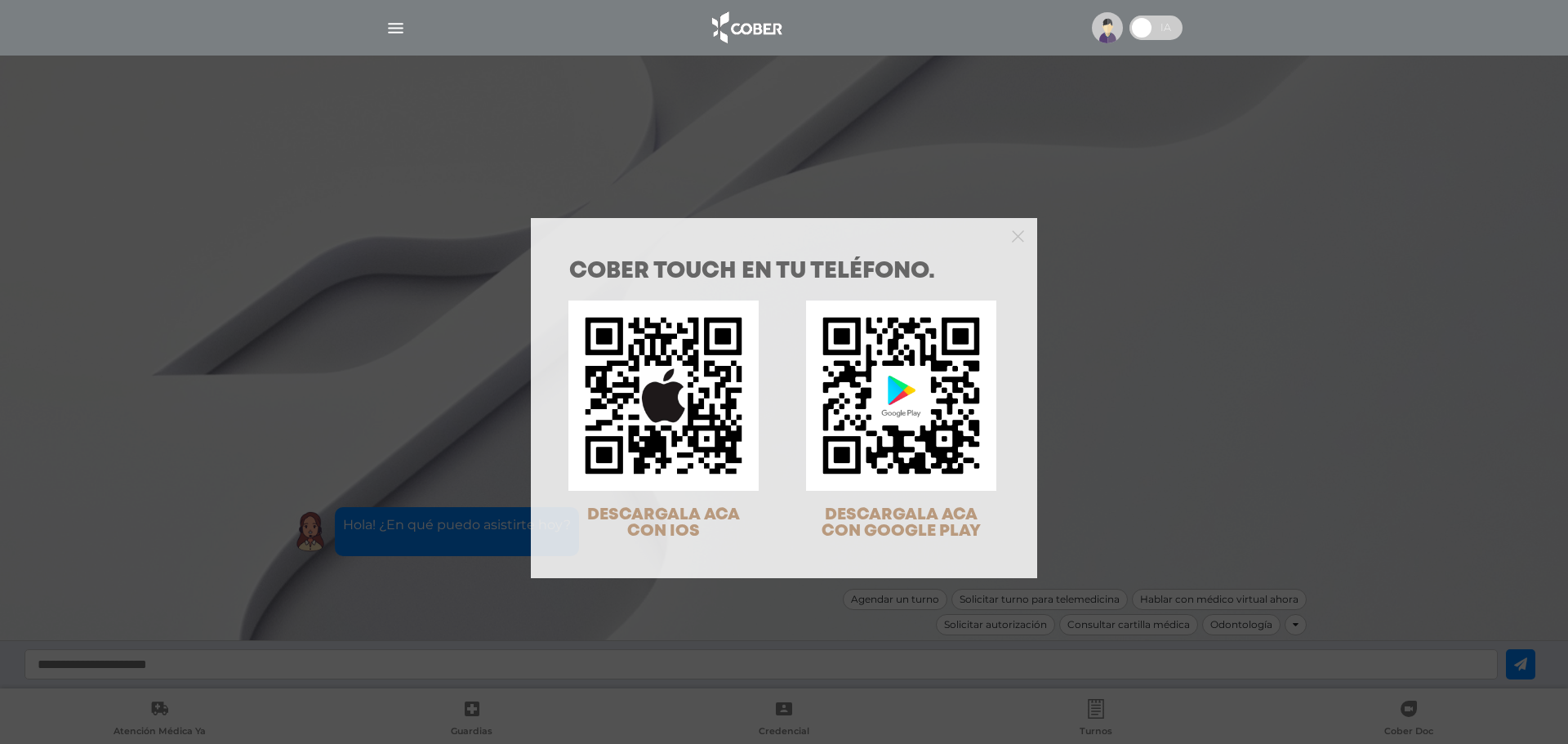 scroll, scrollTop: 0, scrollLeft: 0, axis: both 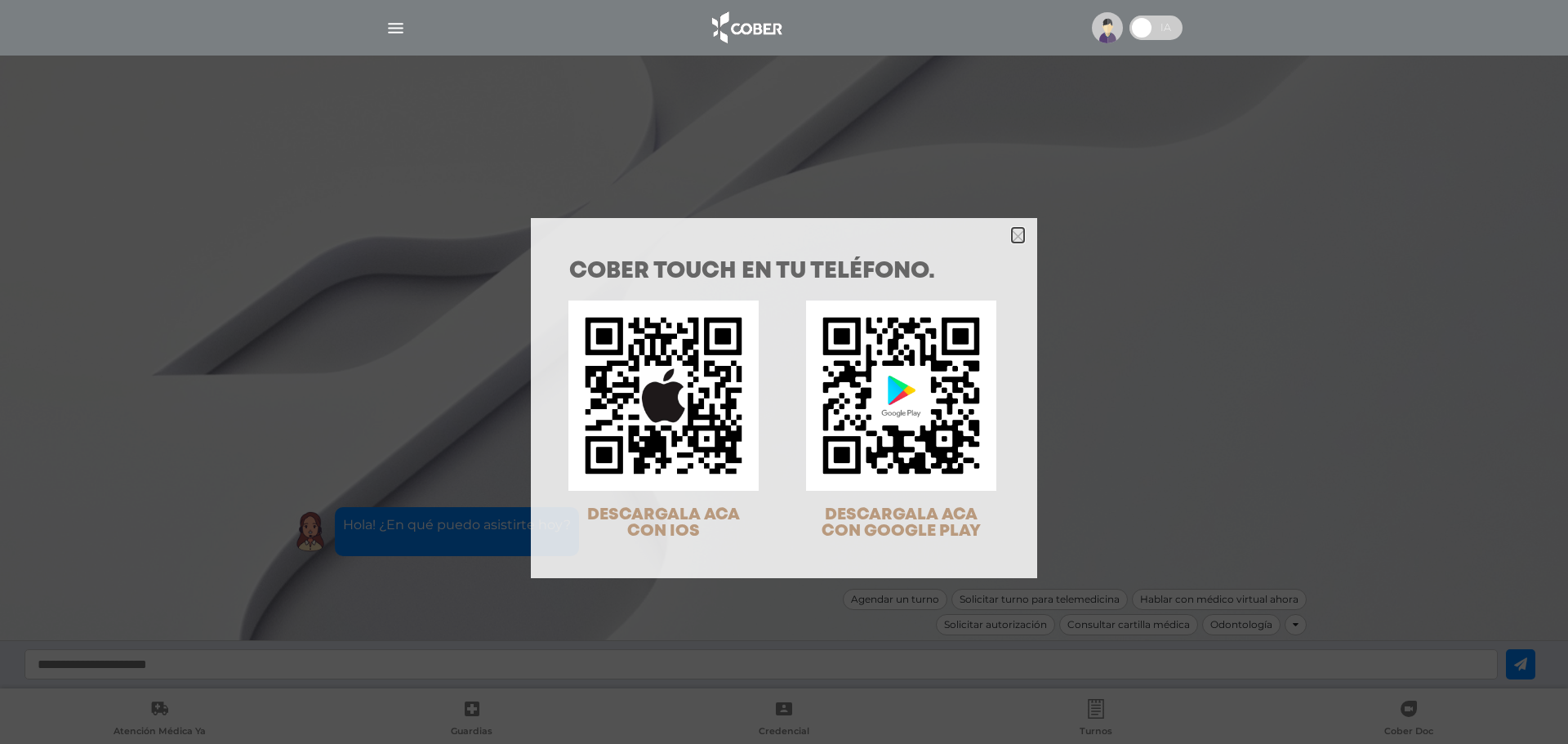 click 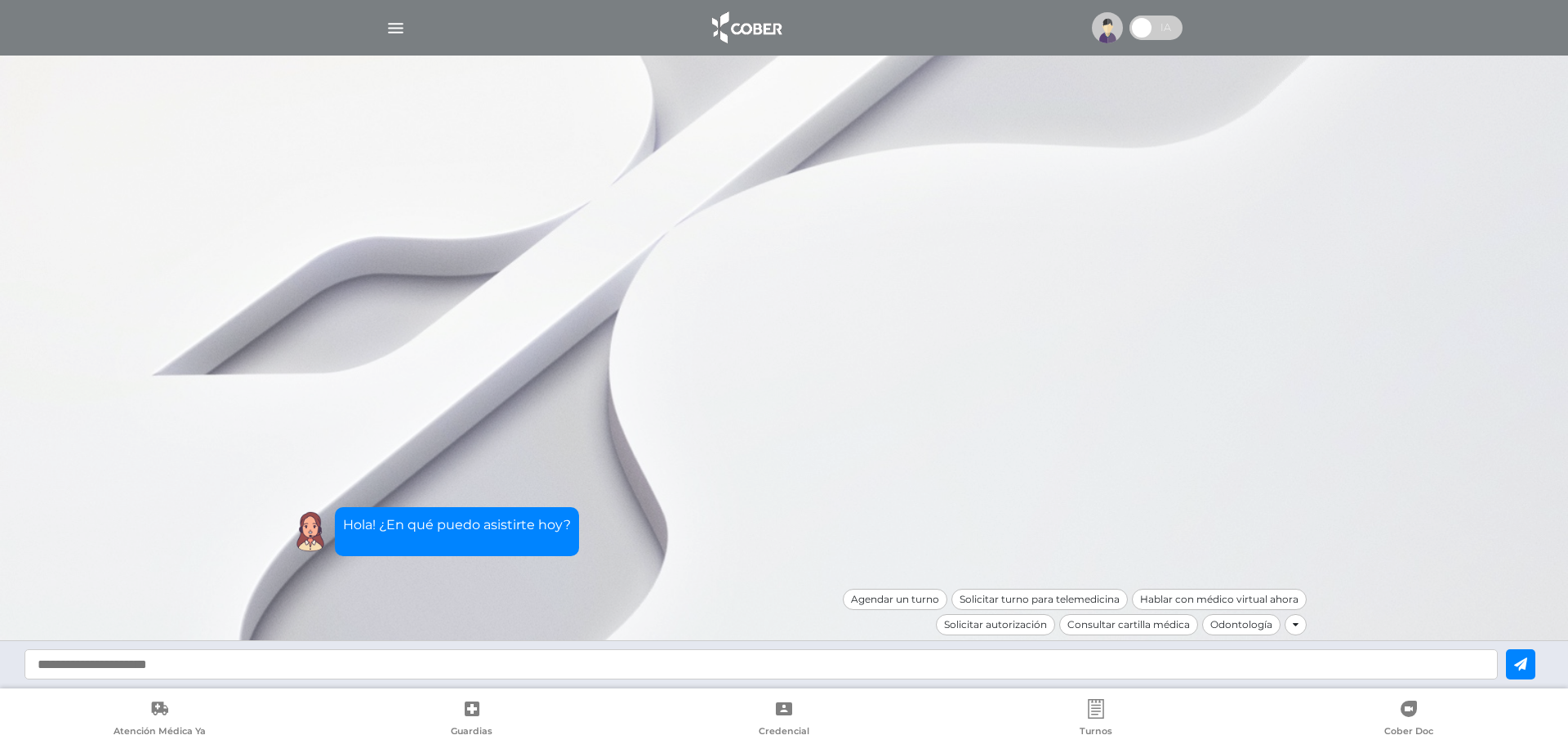 click at bounding box center (395, 28) 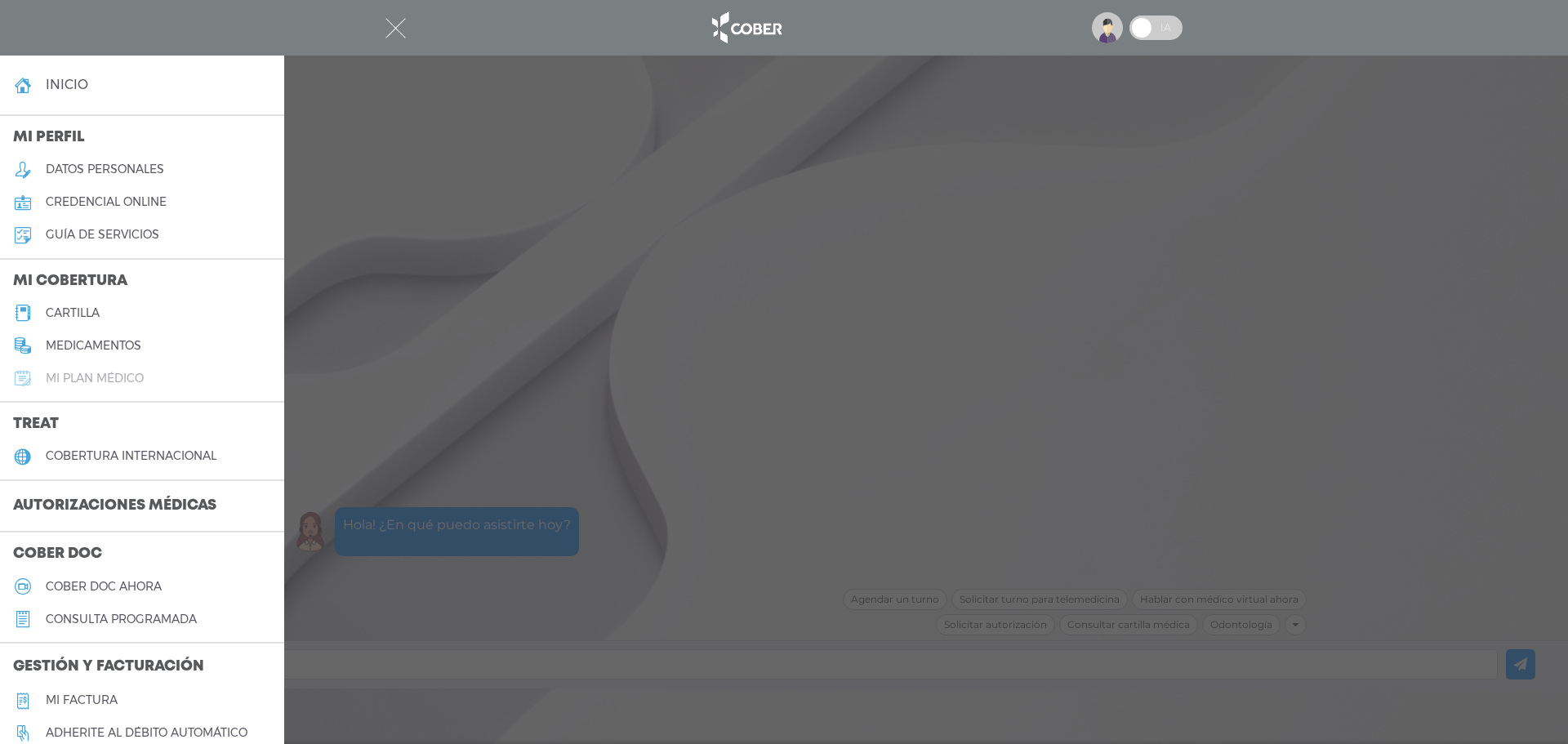 click on "Mi plan médico" at bounding box center (95, 378) 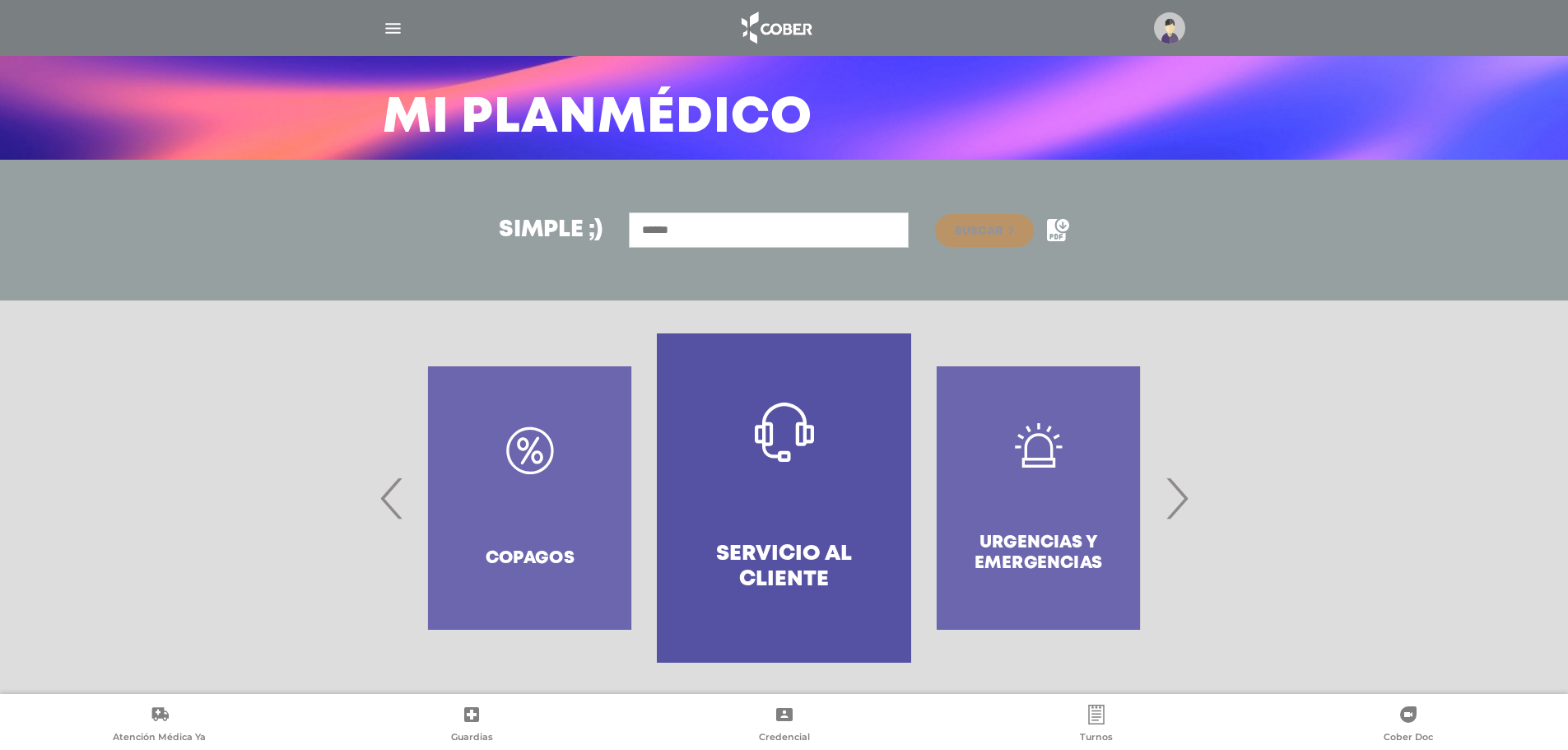 scroll, scrollTop: 95, scrollLeft: 0, axis: vertical 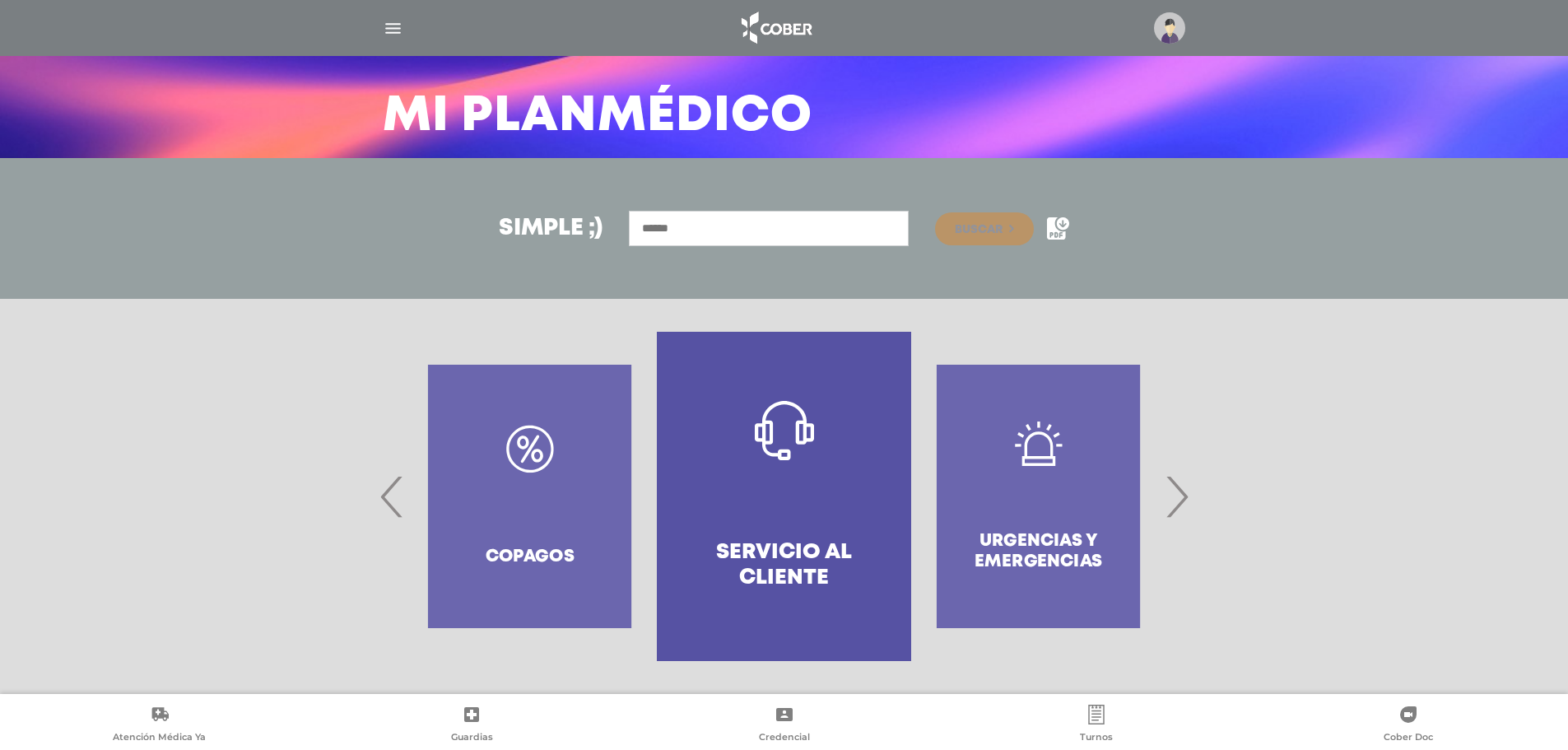 click on "›" at bounding box center (1176, 496) 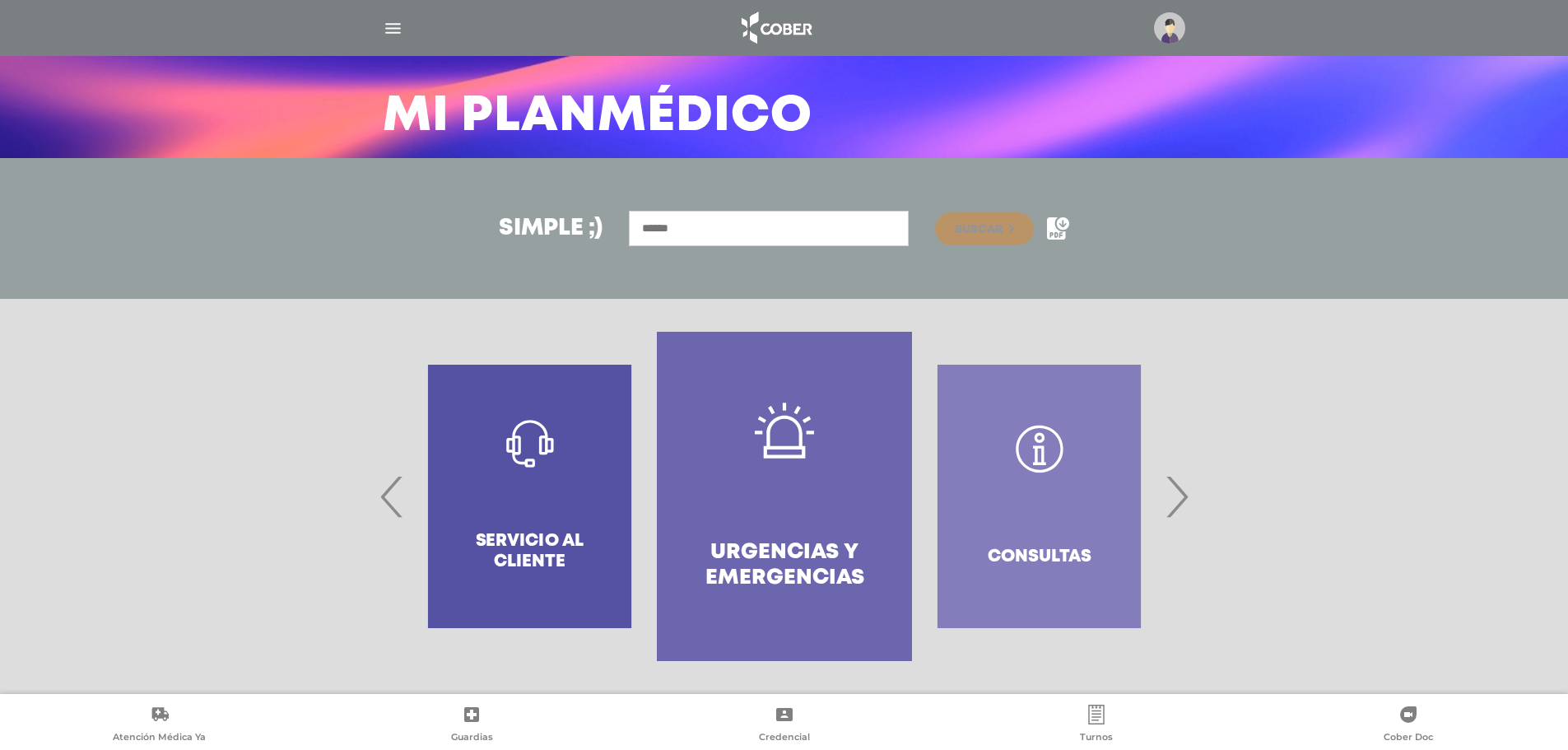 click on "›" at bounding box center (1176, 496) 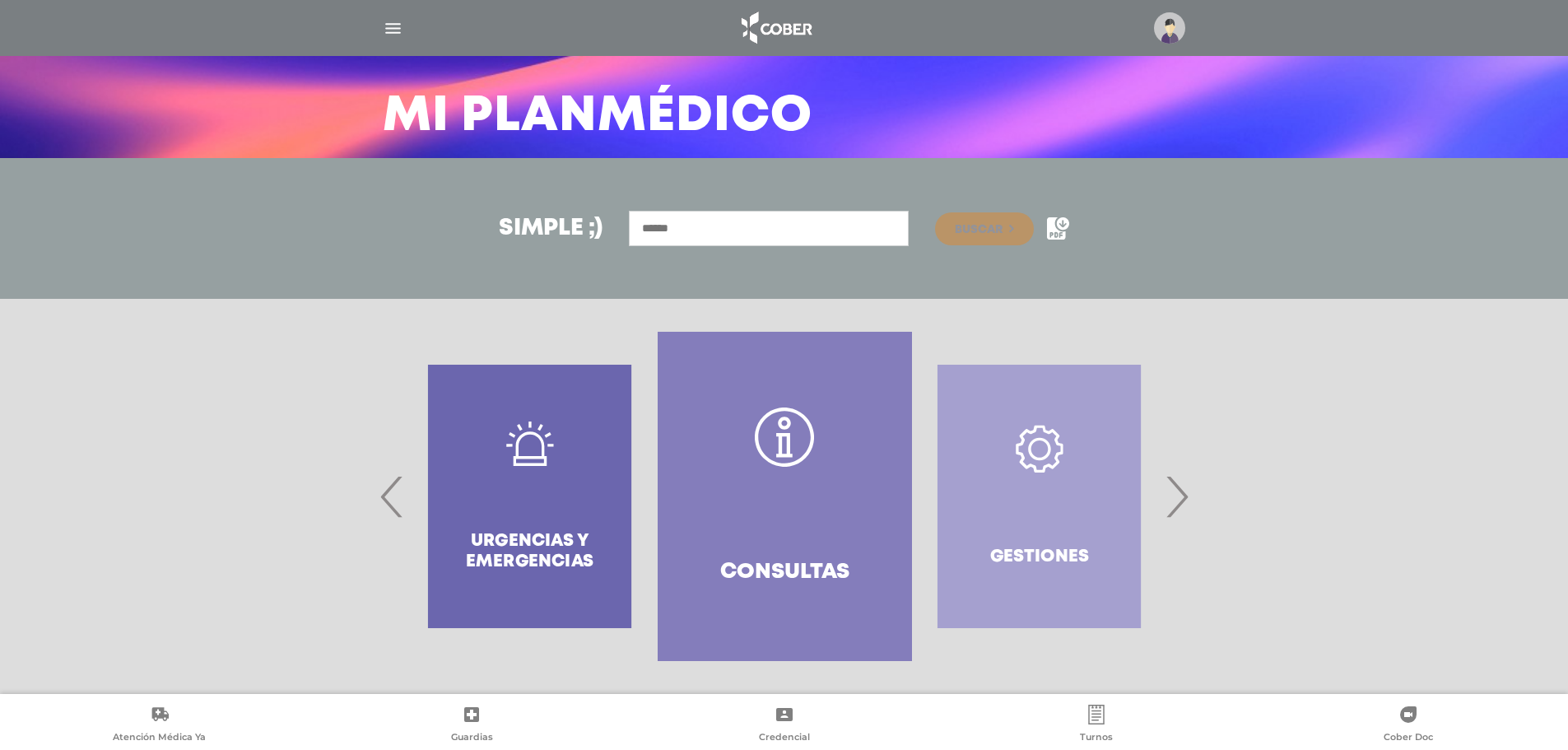 click on "Consultas" at bounding box center [784, 496] 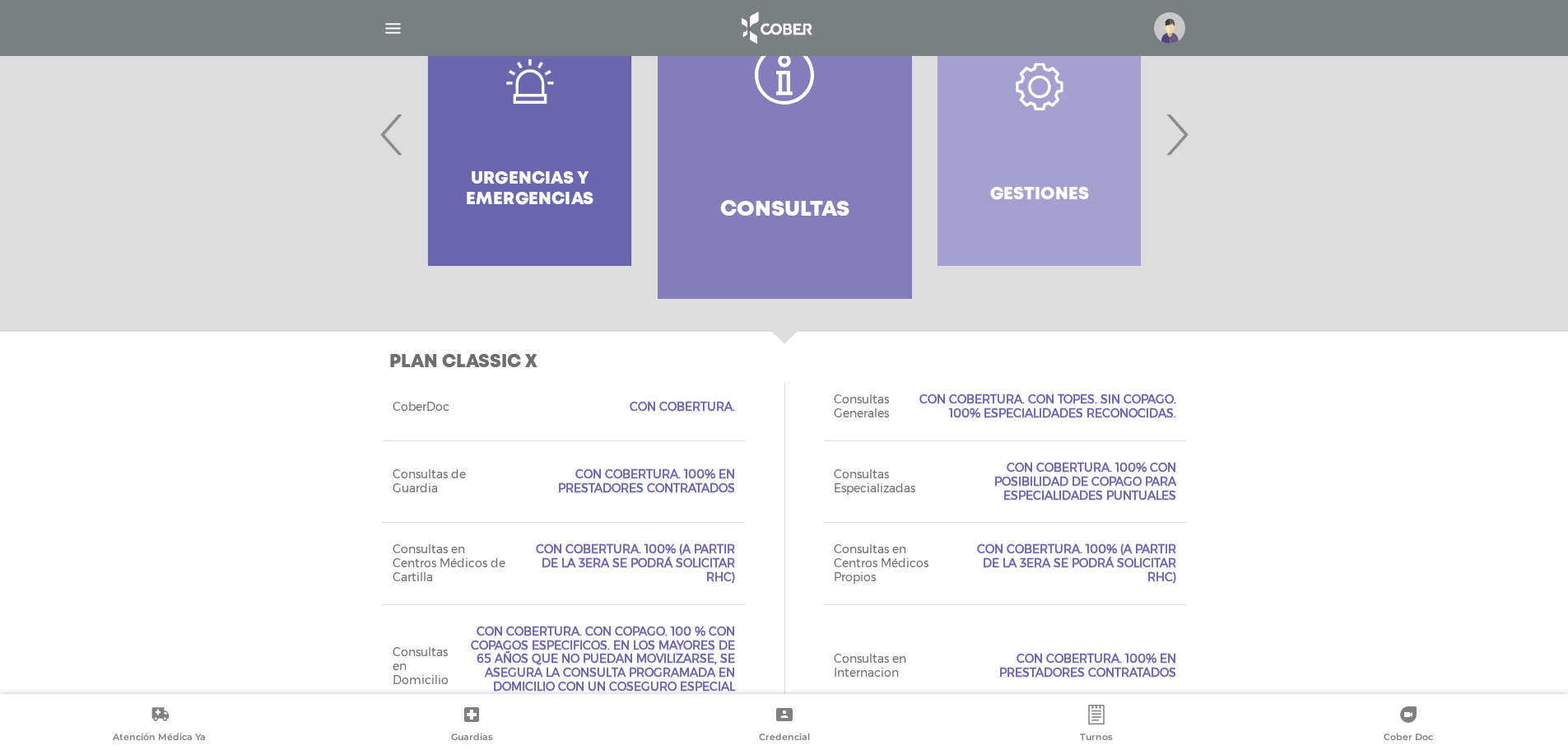 scroll, scrollTop: 429, scrollLeft: 0, axis: vertical 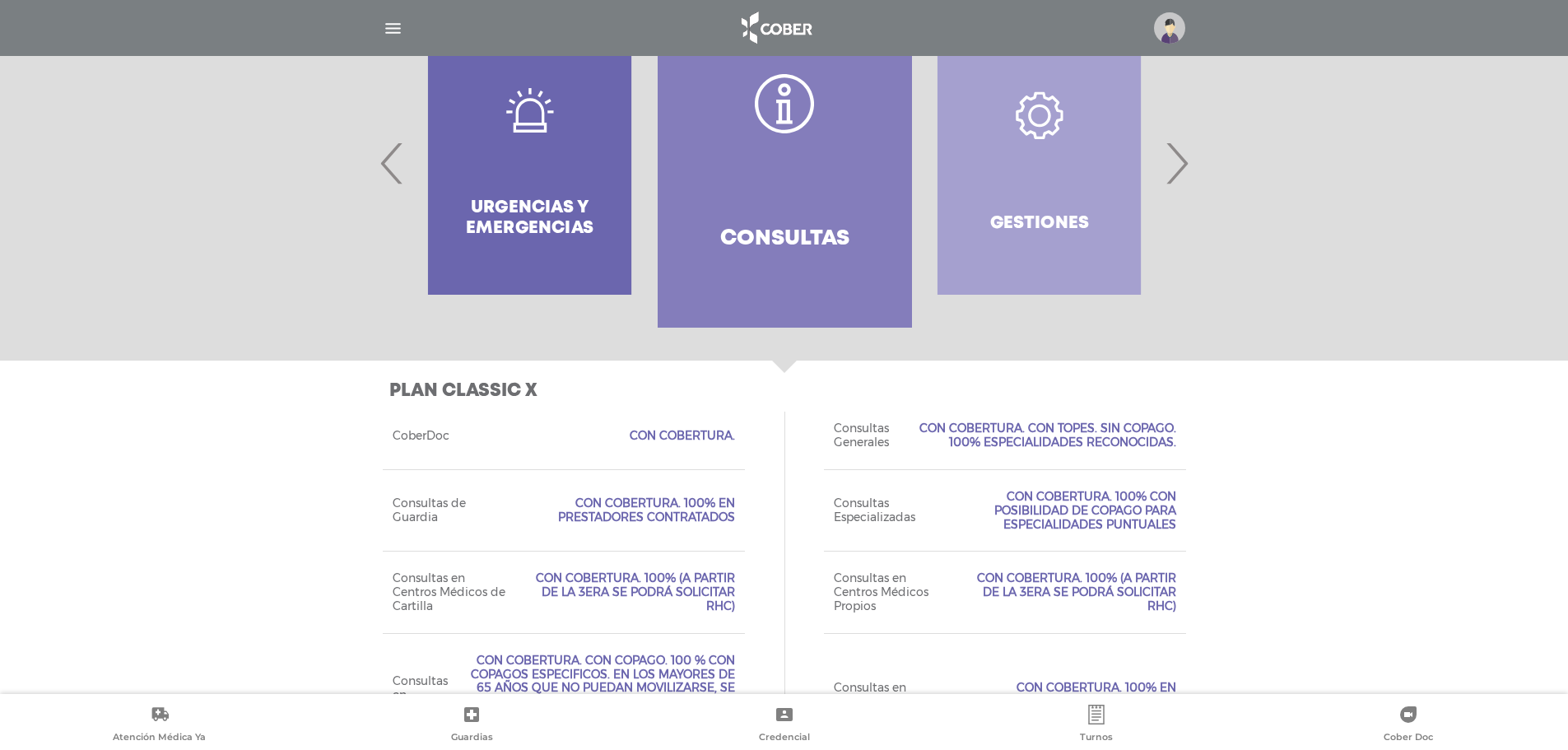 click on "›" at bounding box center (1176, 163) 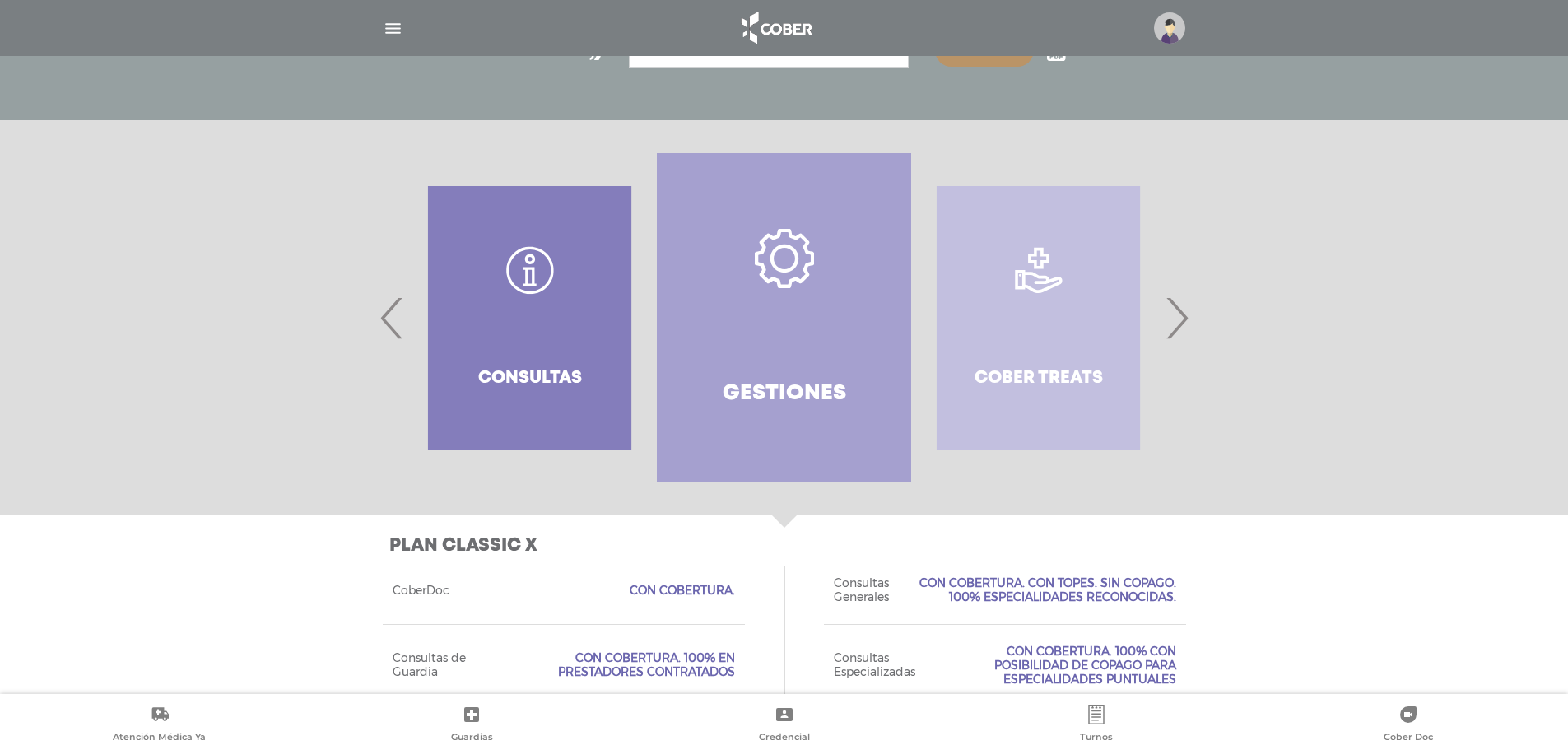 scroll, scrollTop: 264, scrollLeft: 0, axis: vertical 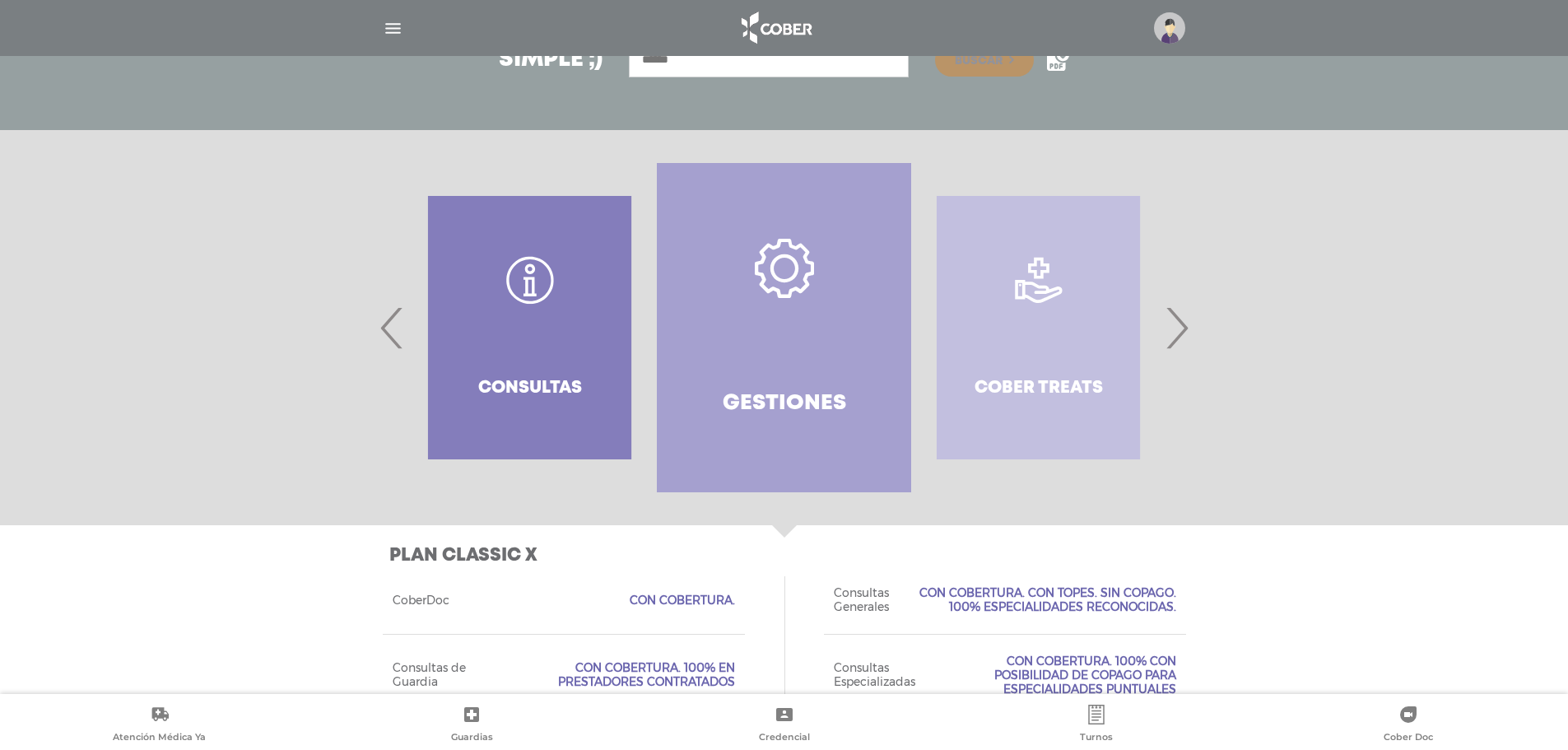 click on "›" at bounding box center [1176, 328] 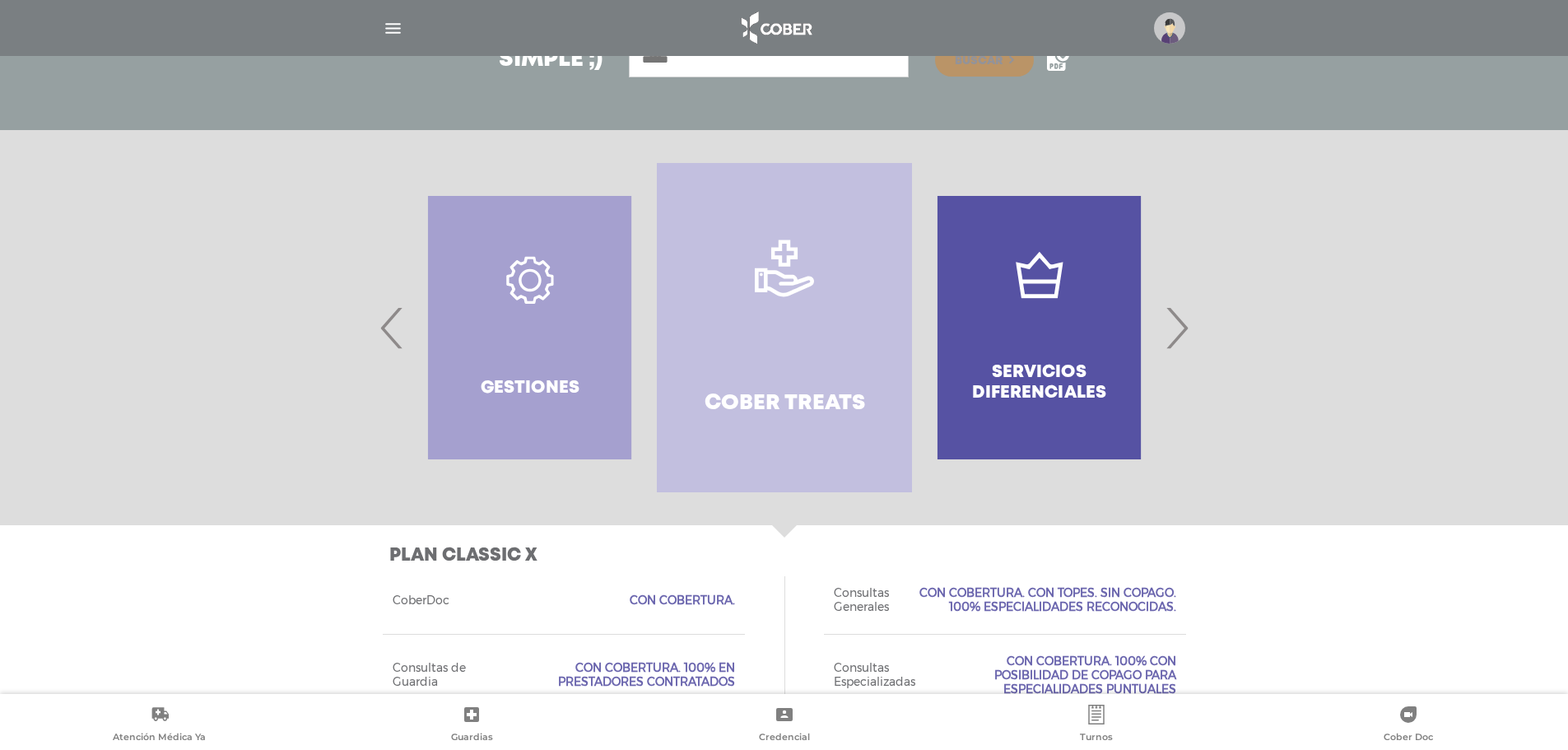 click on "›" at bounding box center [1176, 328] 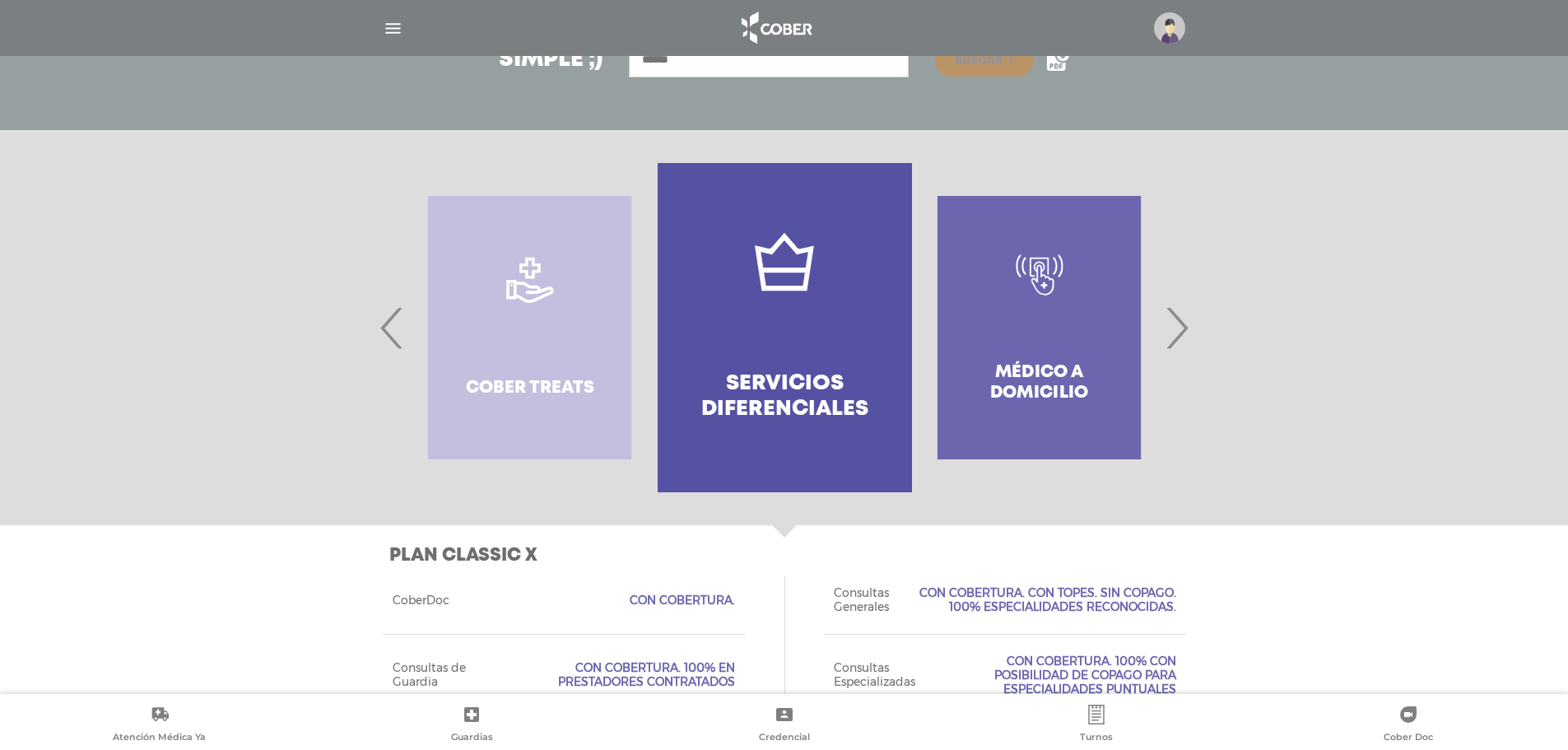 click on "›" at bounding box center (1176, 328) 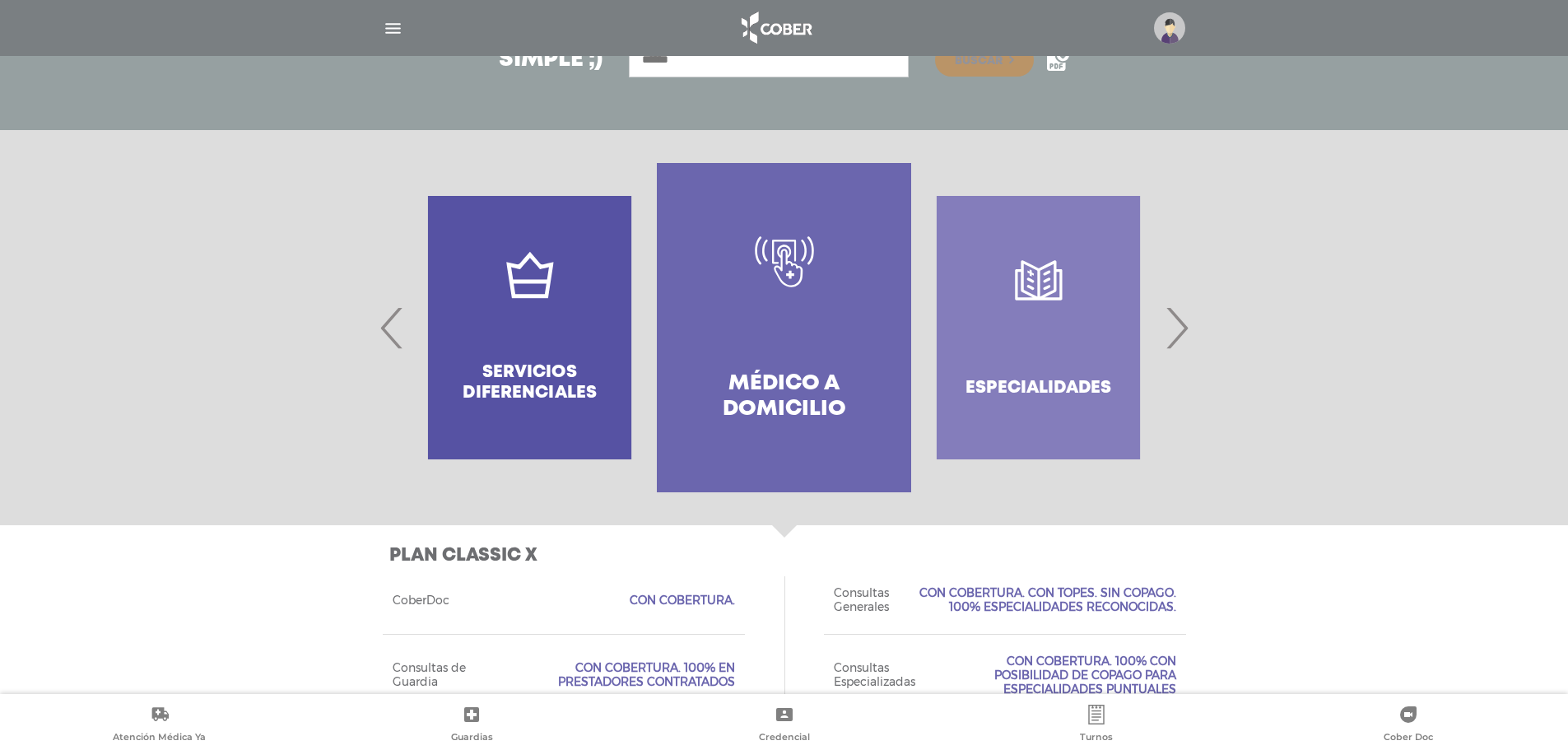 click on "›" at bounding box center [1176, 328] 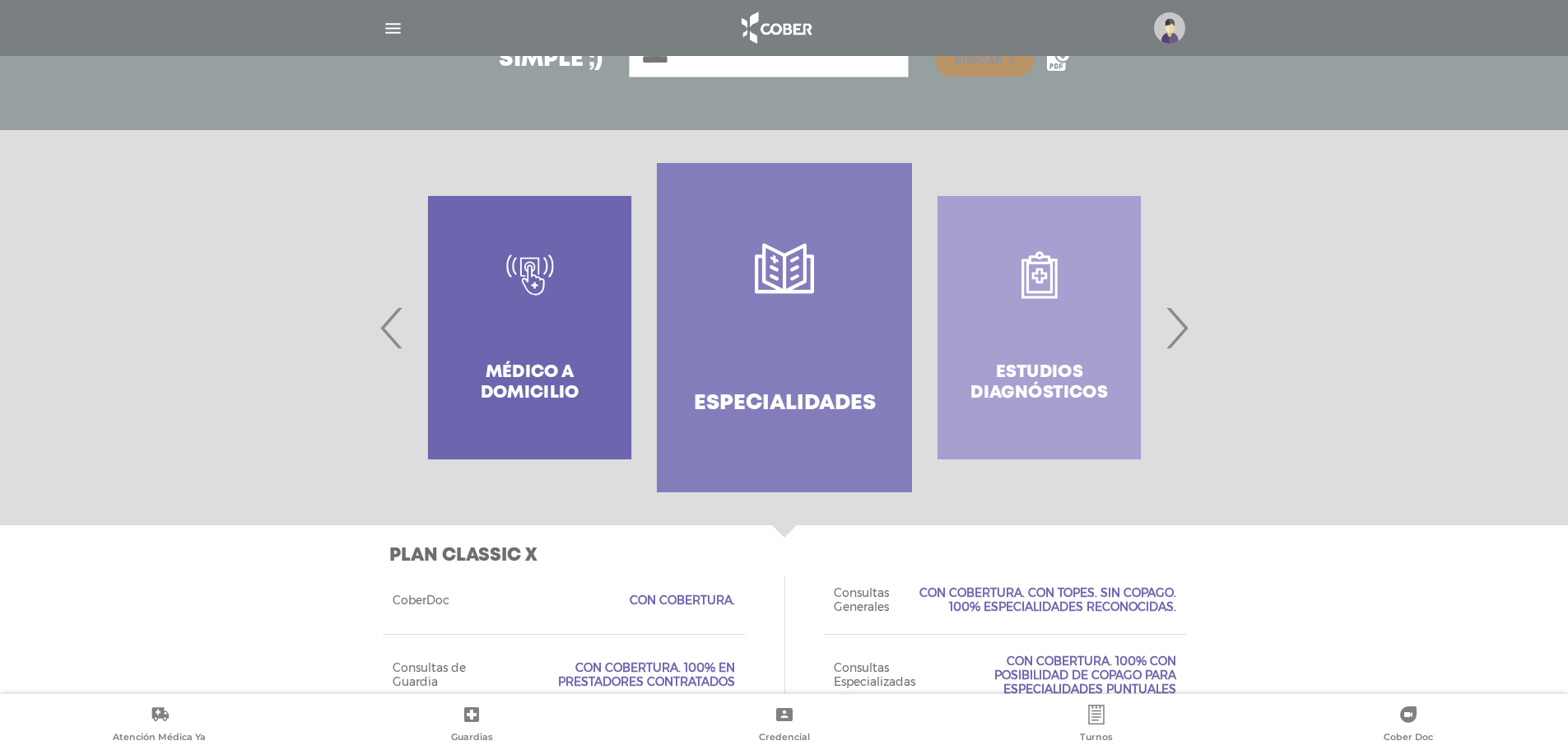 click on "Especialidades" at bounding box center (784, 328) 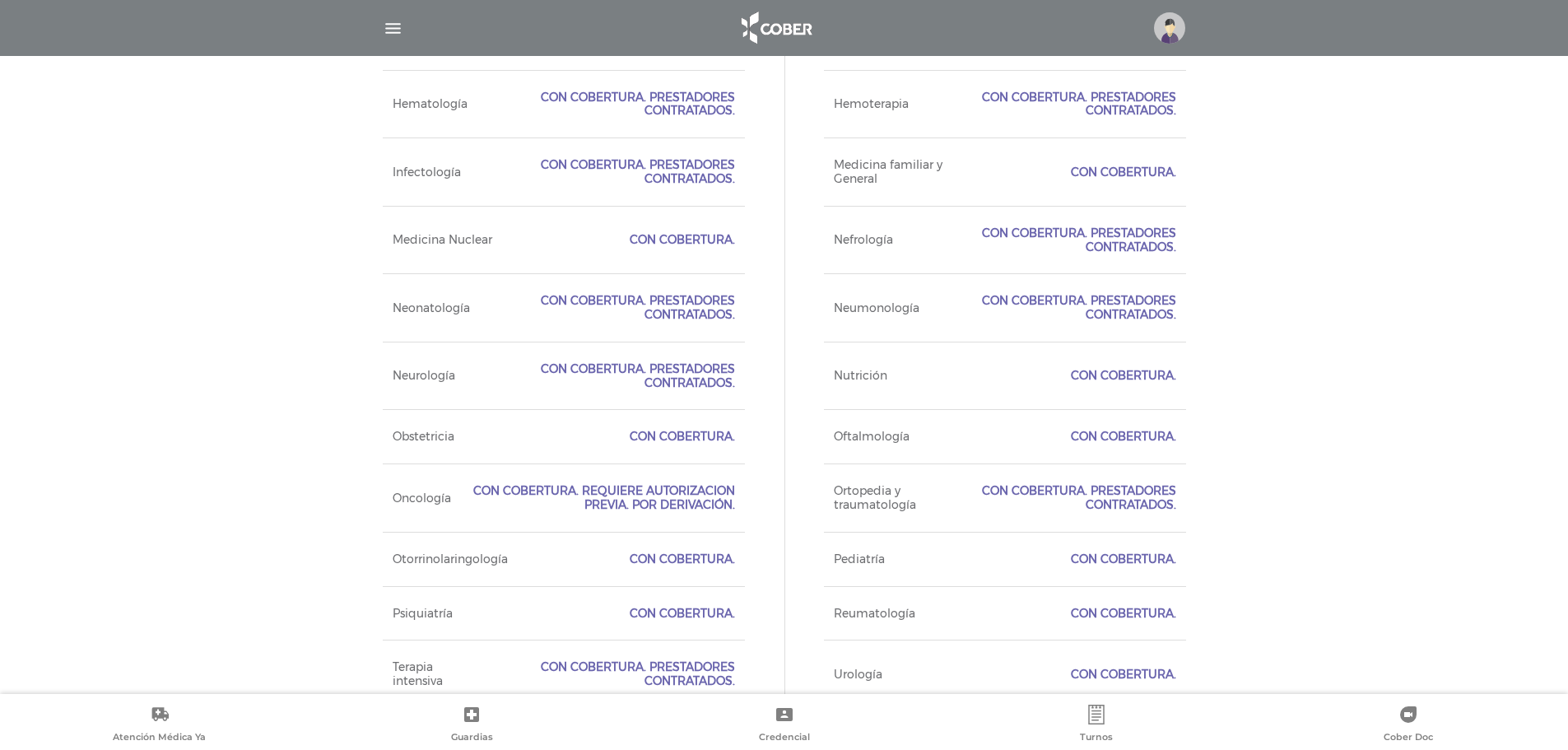 scroll, scrollTop: 1495, scrollLeft: 0, axis: vertical 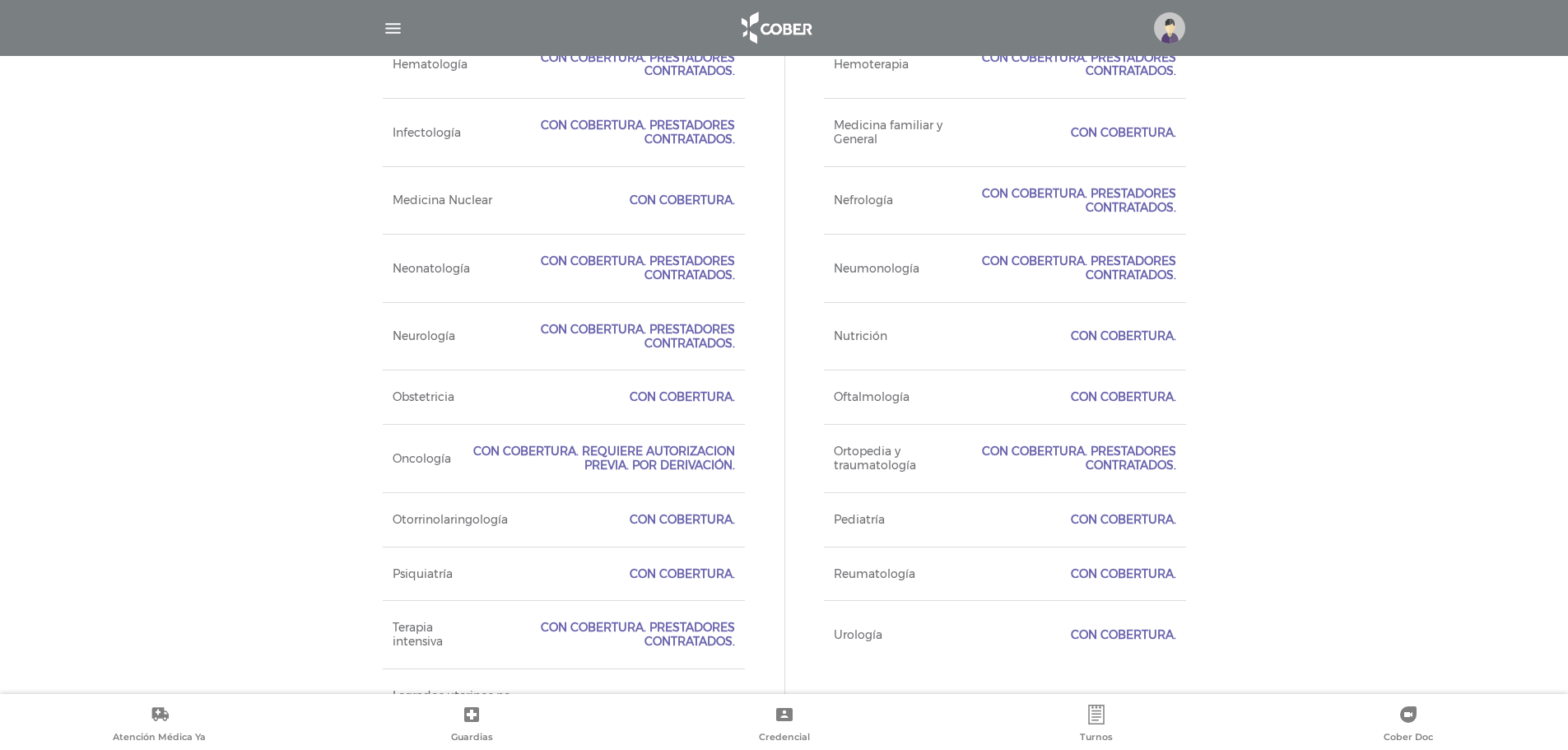 drag, startPoint x: 387, startPoint y: 573, endPoint x: 742, endPoint y: 562, distance: 355.17 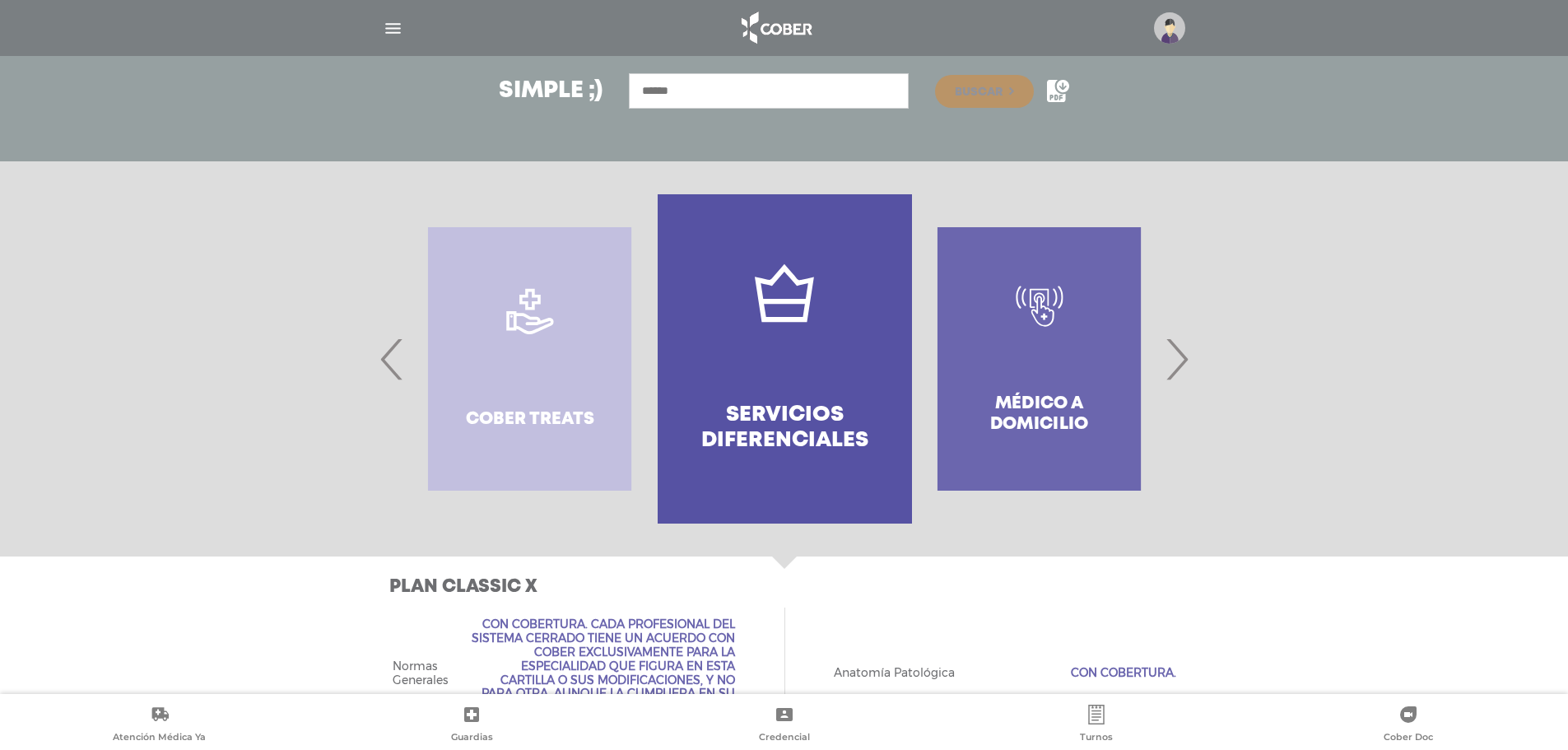 scroll, scrollTop: 82, scrollLeft: 0, axis: vertical 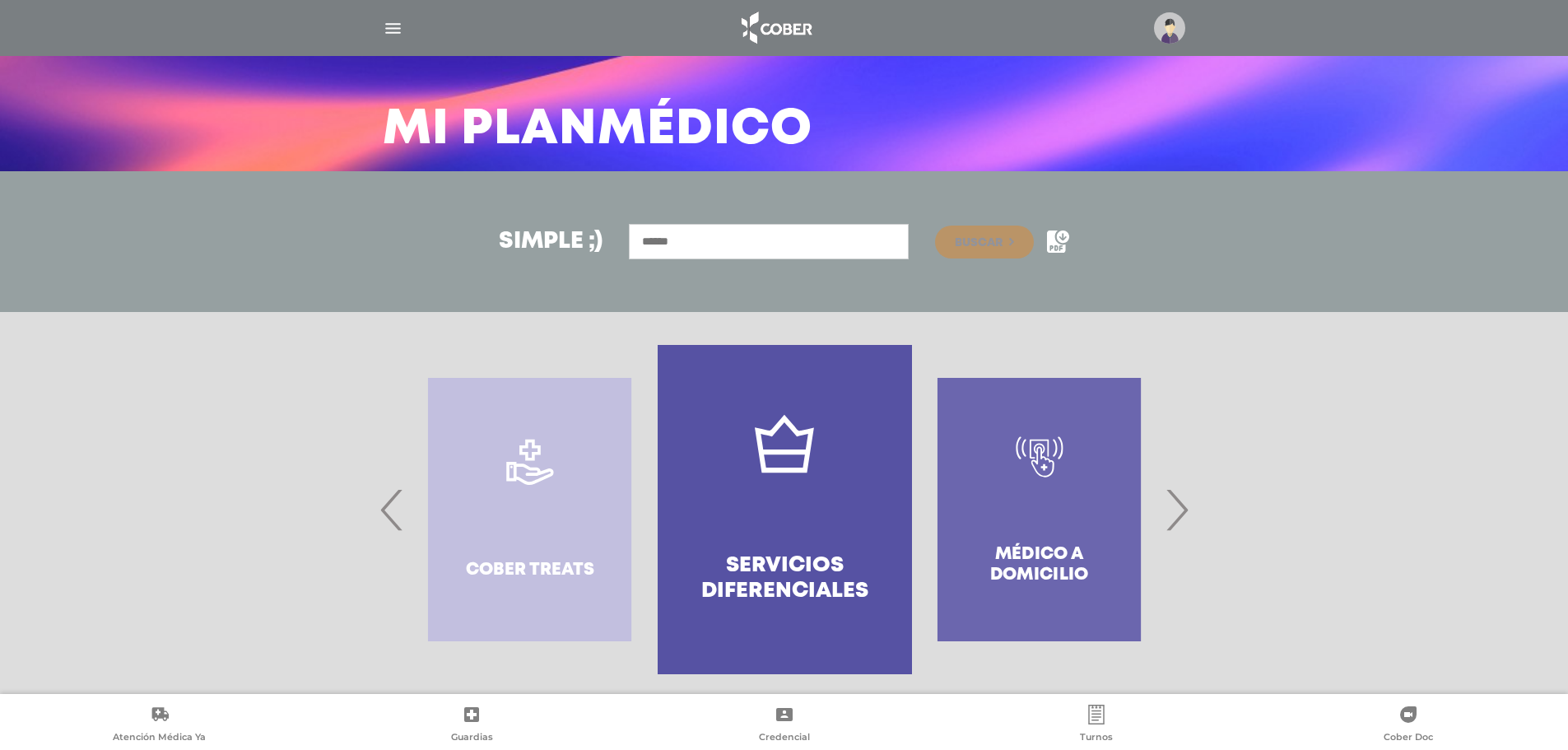 click 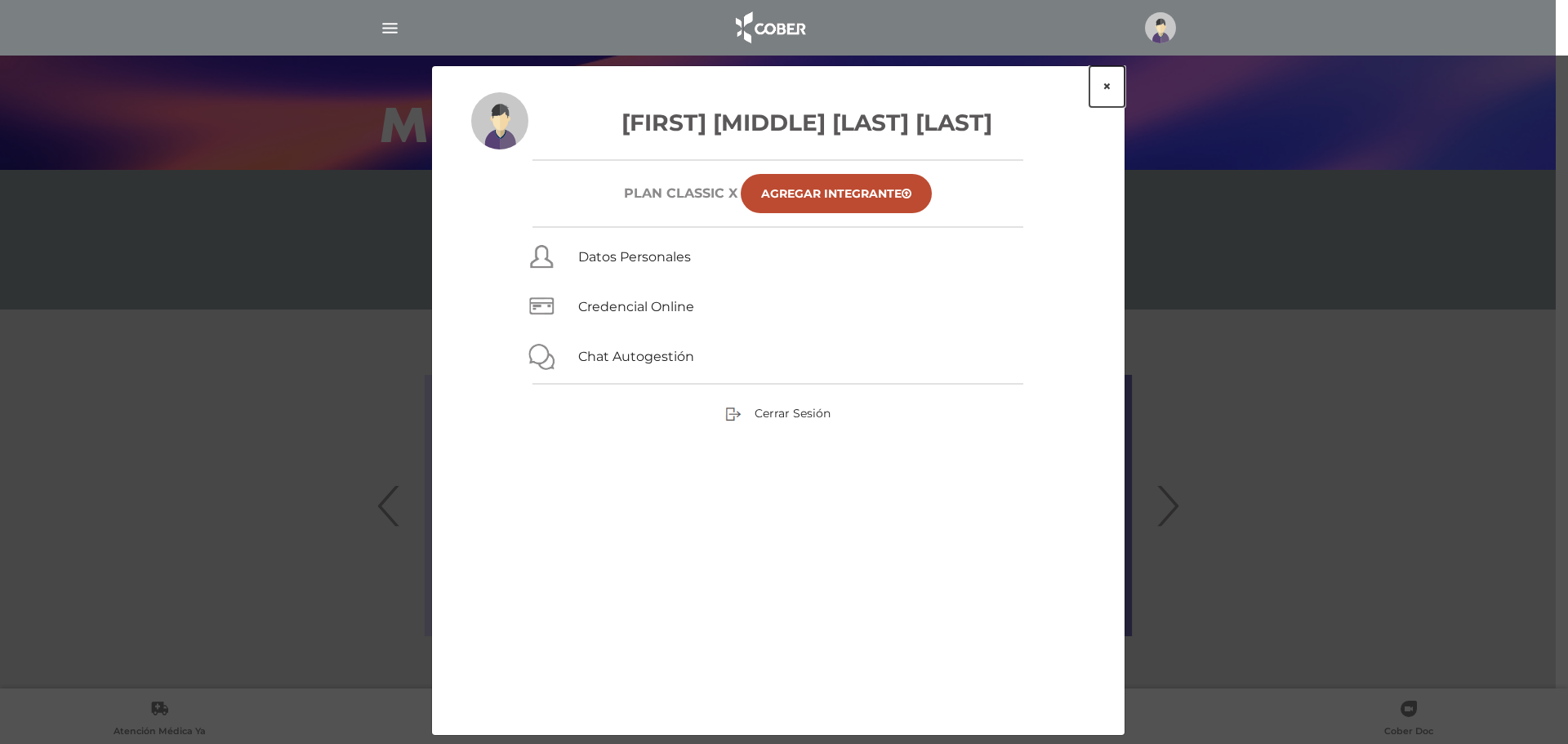 click on "×" at bounding box center [1107, 87] 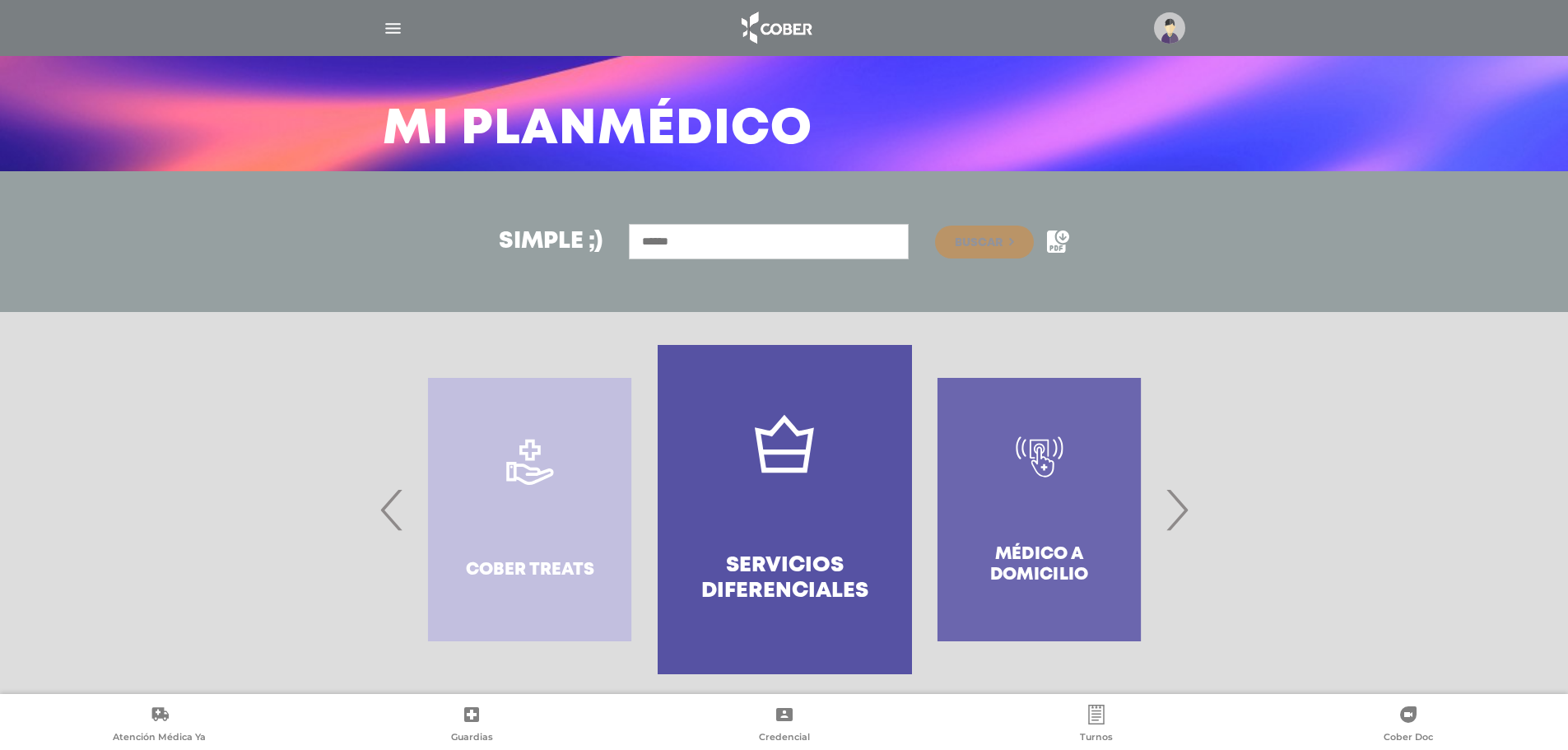 click 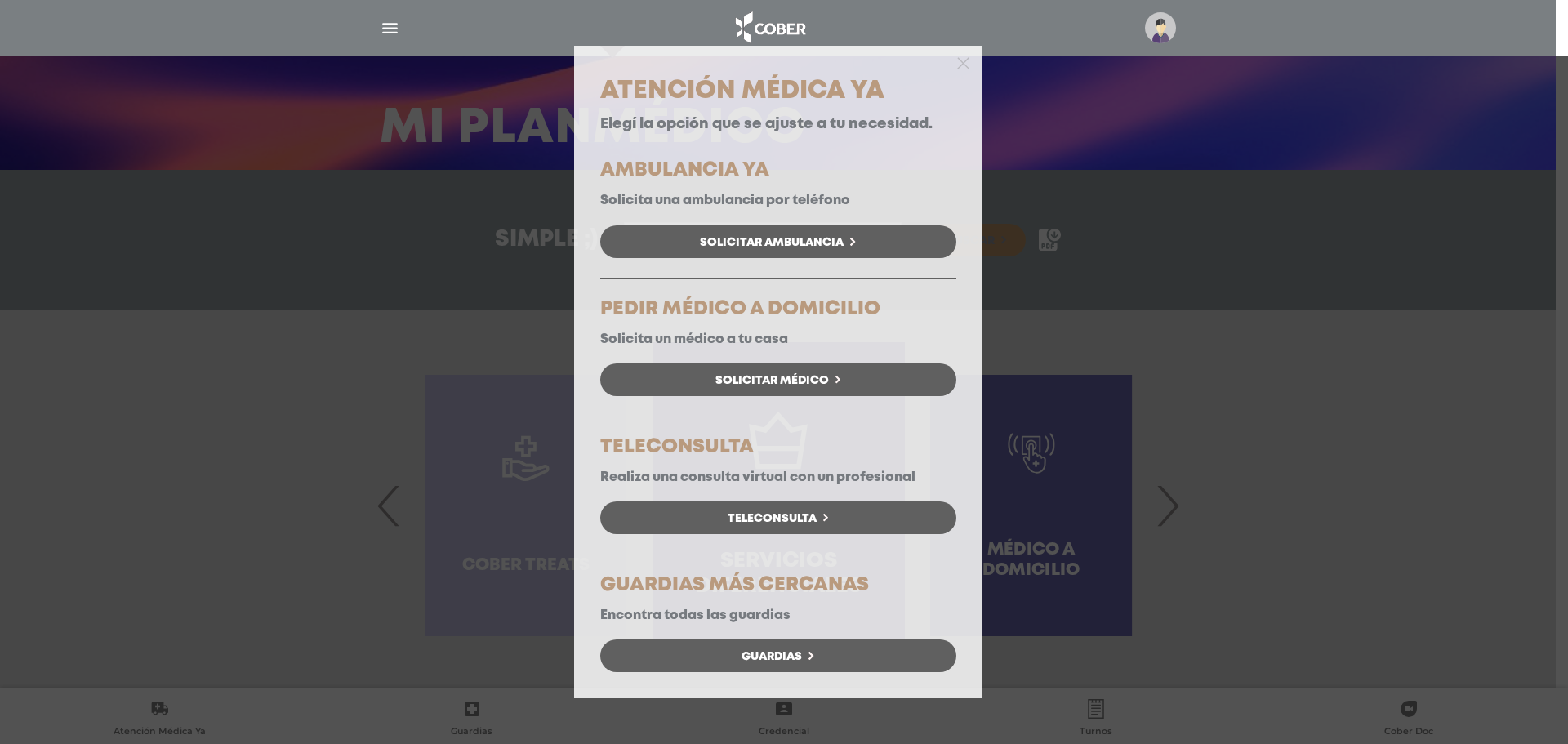 click on "Atención Médica Ya
Elegí la opción que se ajuste a tu necesidad.
AMBULANCIA YA
Solicita una ambulancia por teléfono
Solicitar Ambulancia
PEDIR MÉDICO A DOMICILIO
Solicita un médico a tu casa" at bounding box center (784, 372) 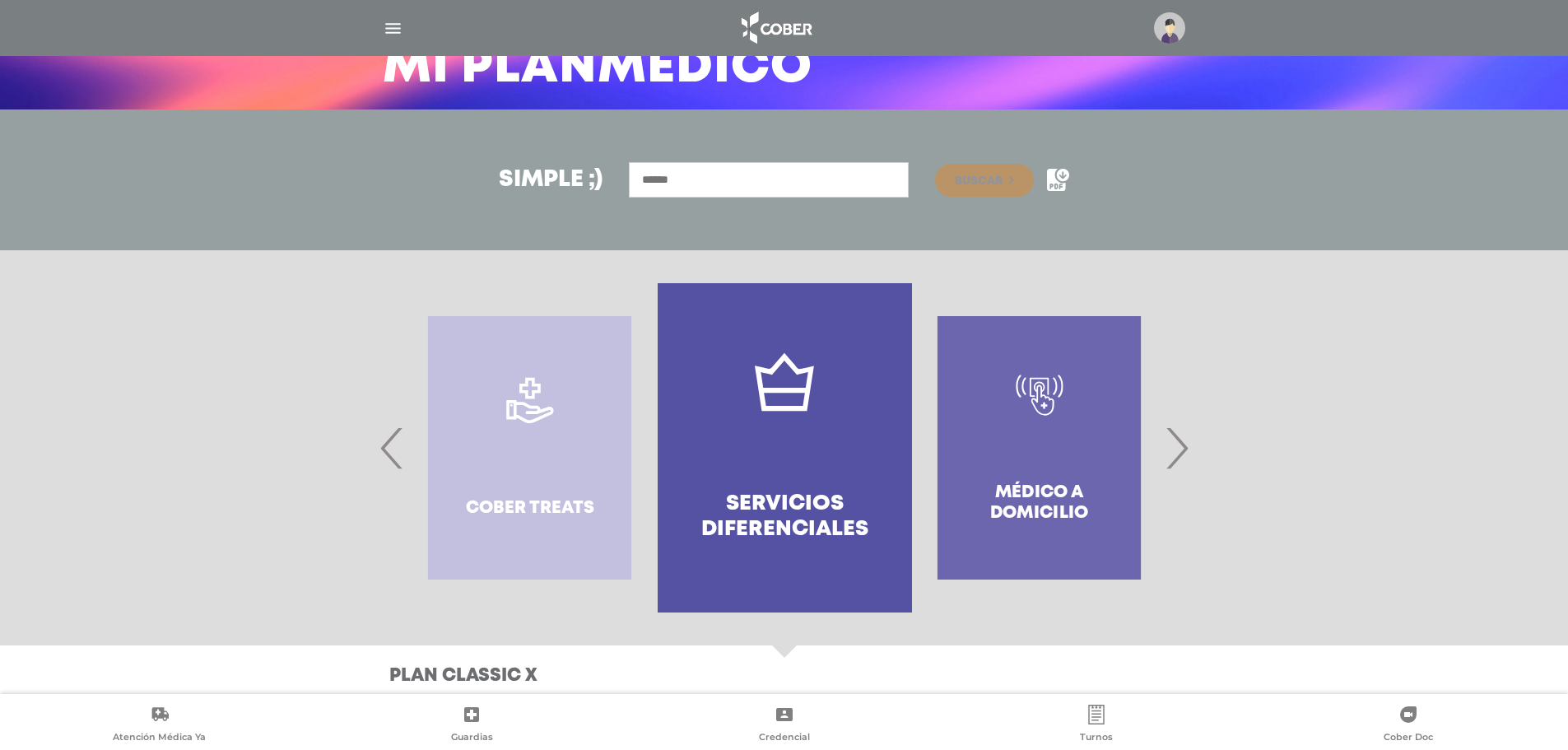 scroll, scrollTop: 82, scrollLeft: 0, axis: vertical 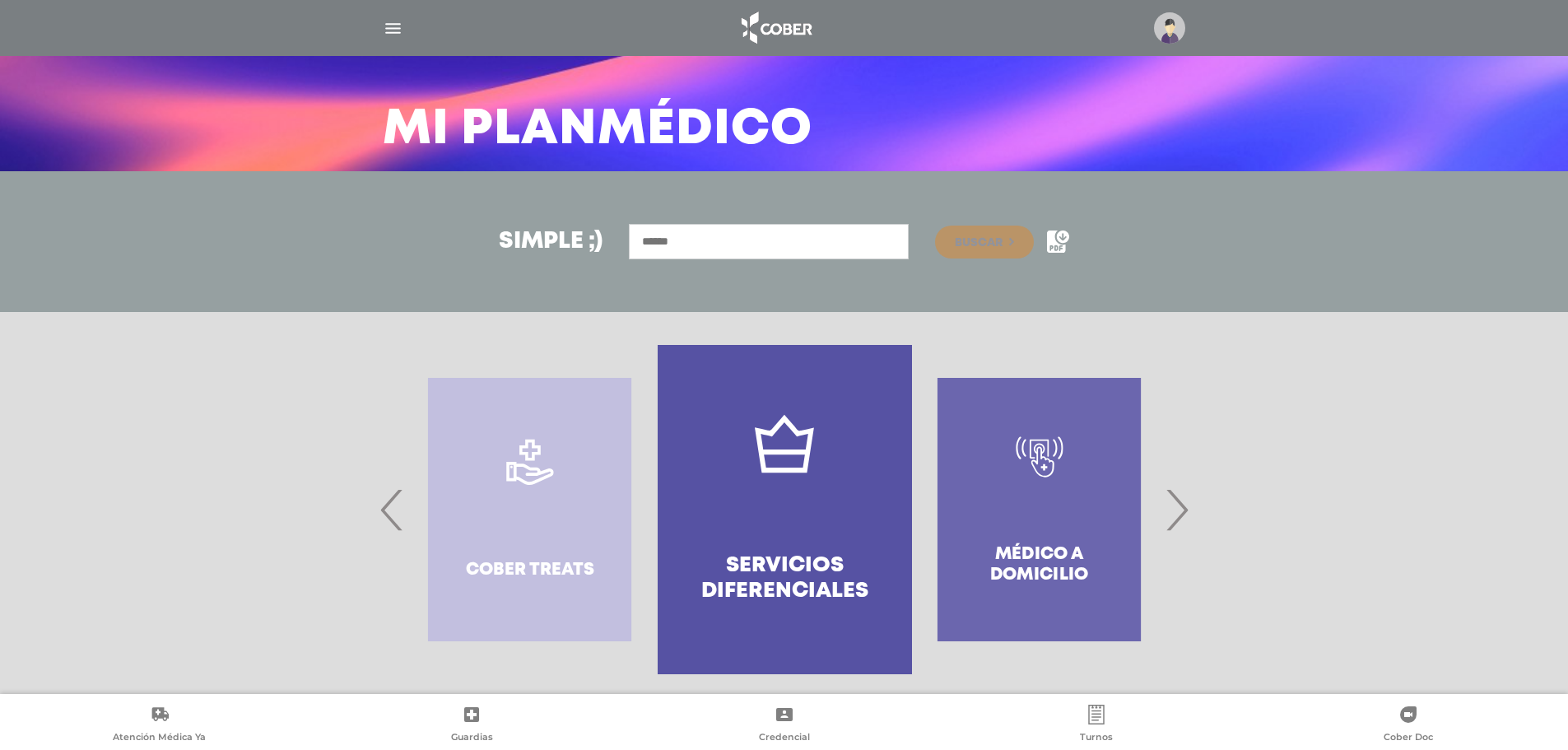 click at bounding box center (775, 28) 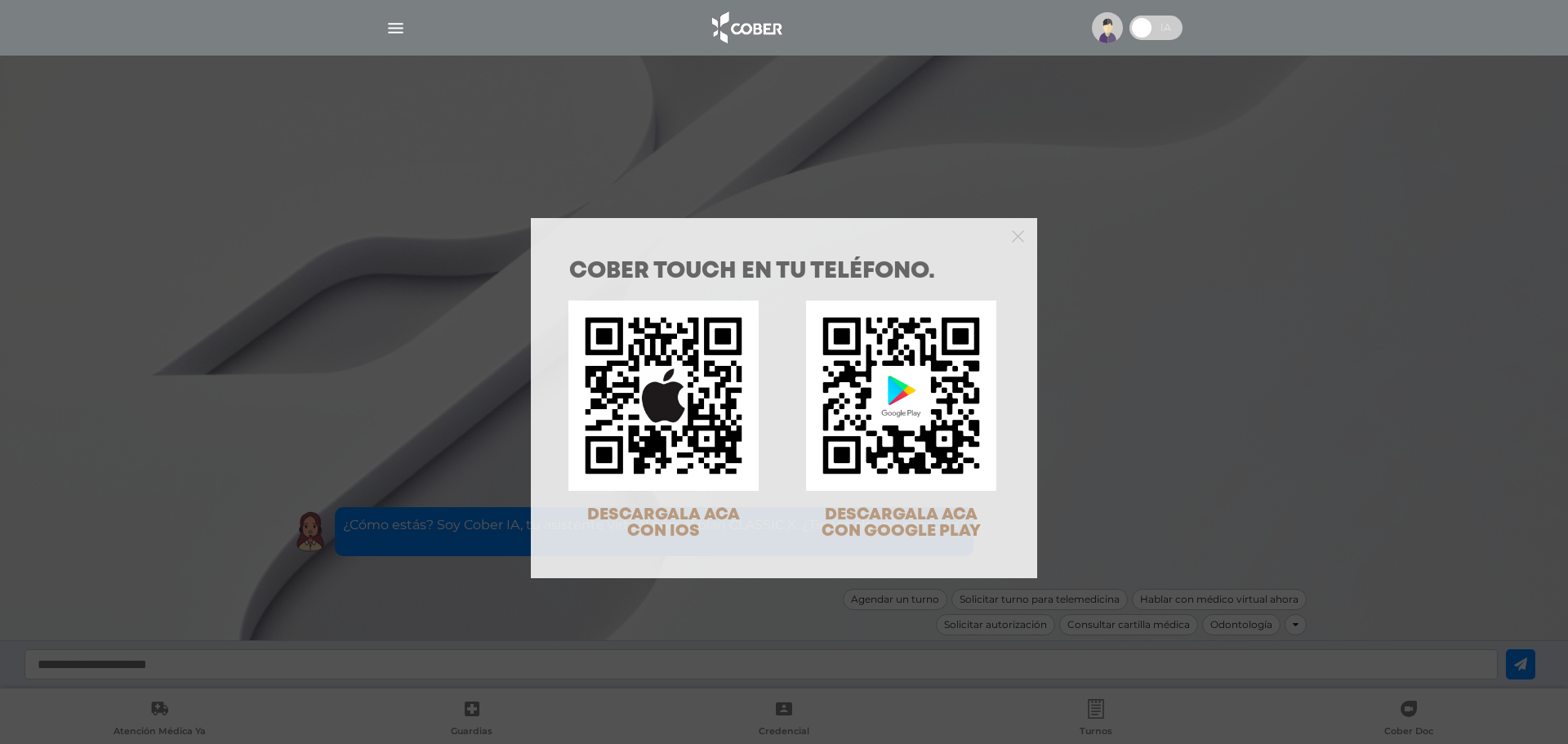 scroll, scrollTop: 0, scrollLeft: 0, axis: both 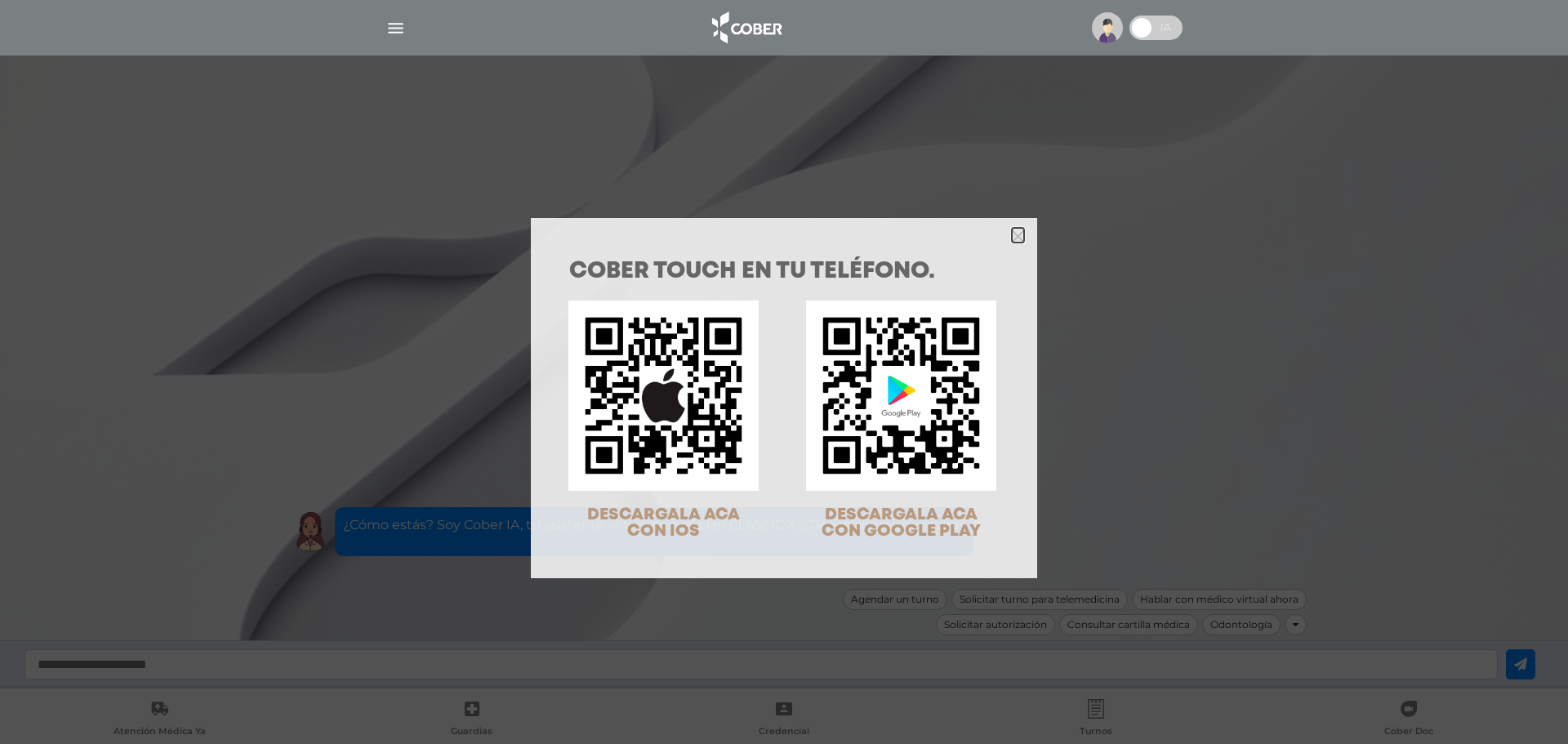 click 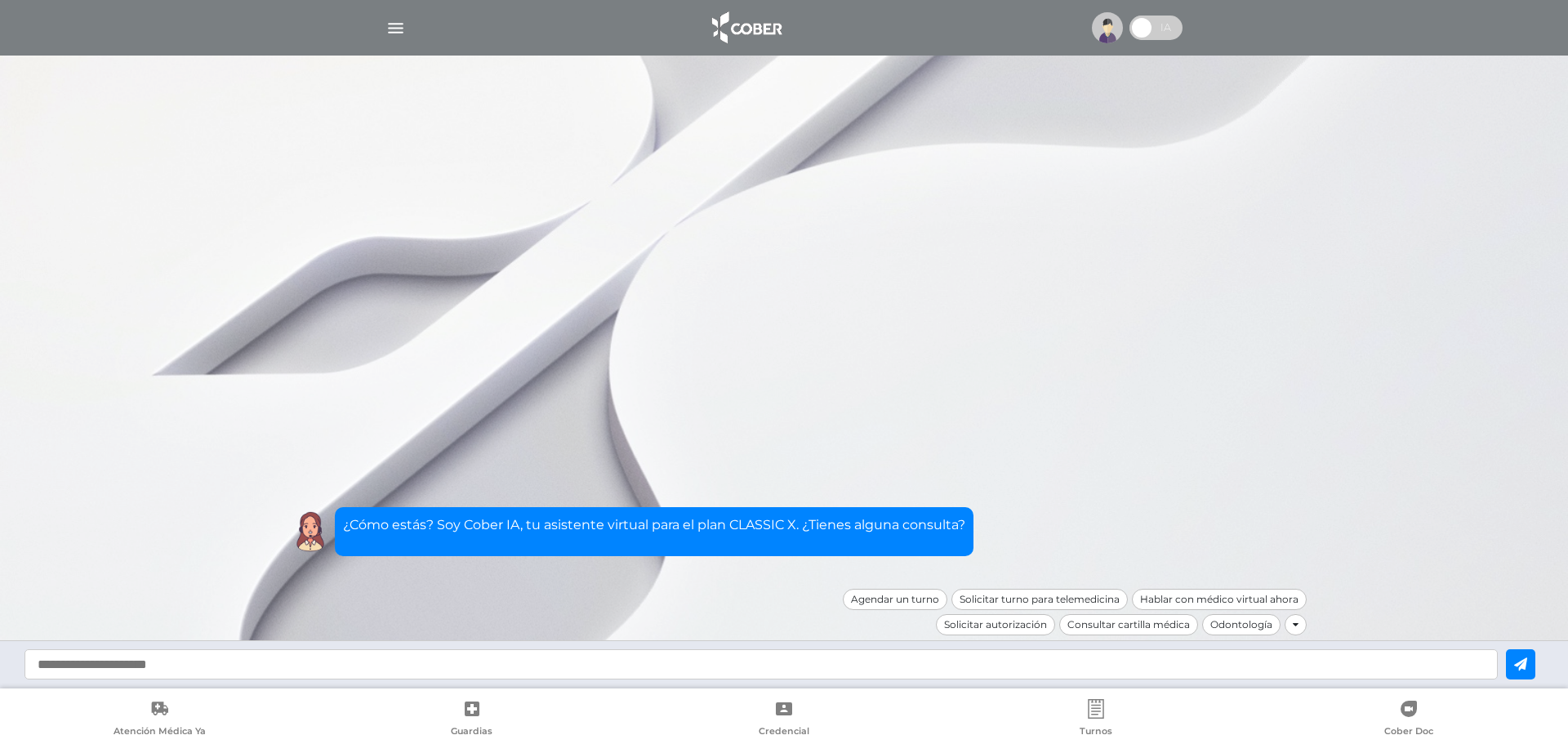 click at bounding box center [761, 664] 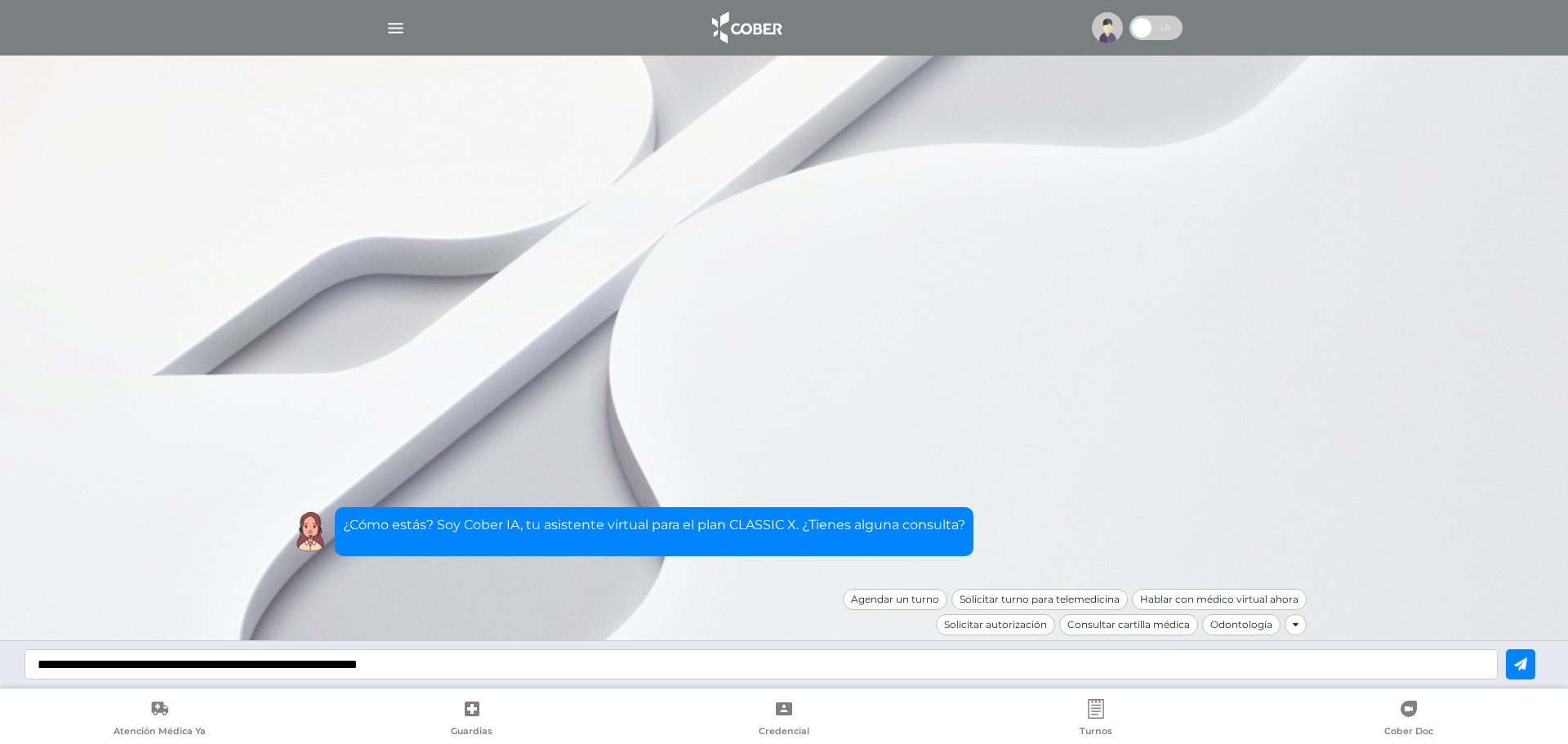 type on "**********" 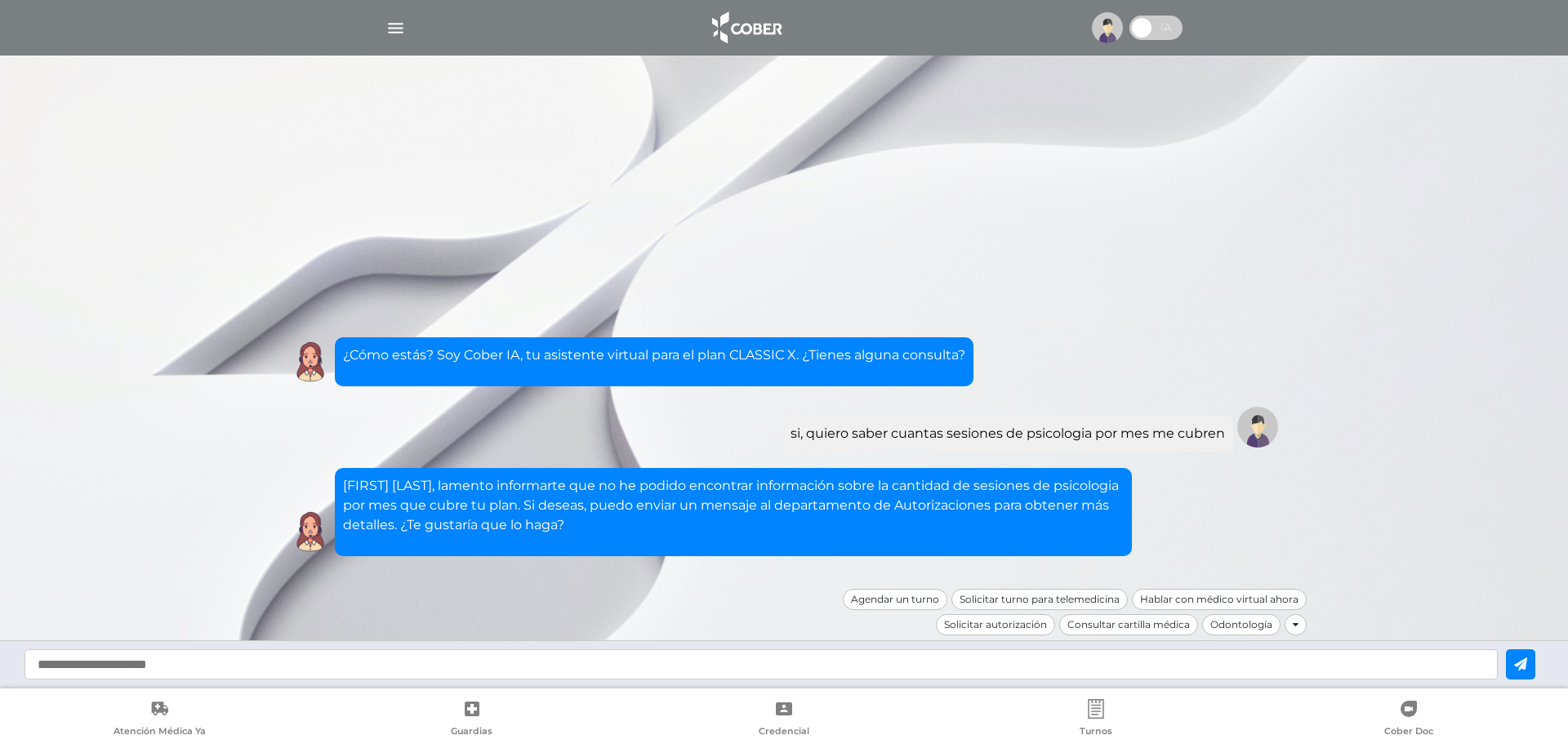 click at bounding box center (1295, 625) 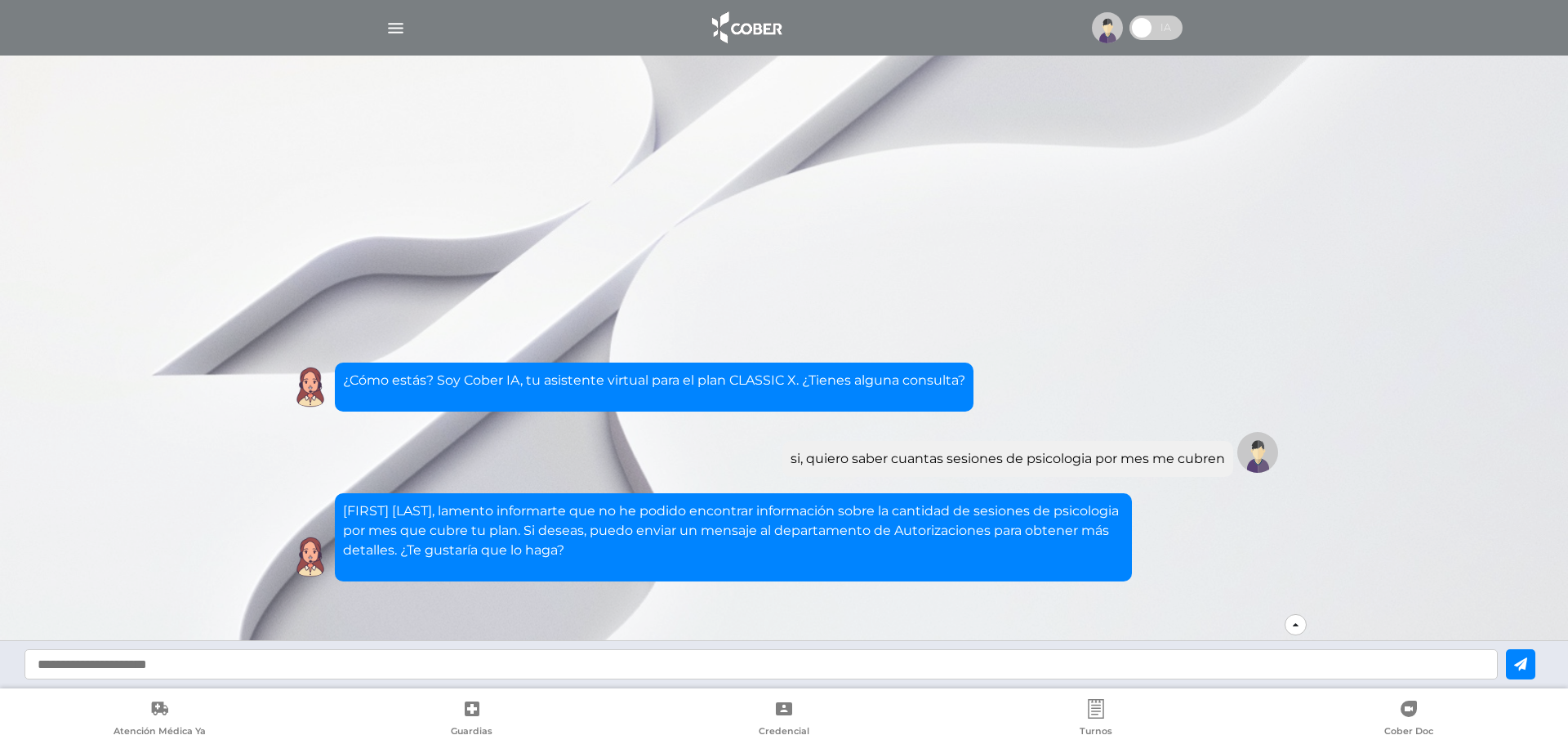 click at bounding box center [1295, 625] 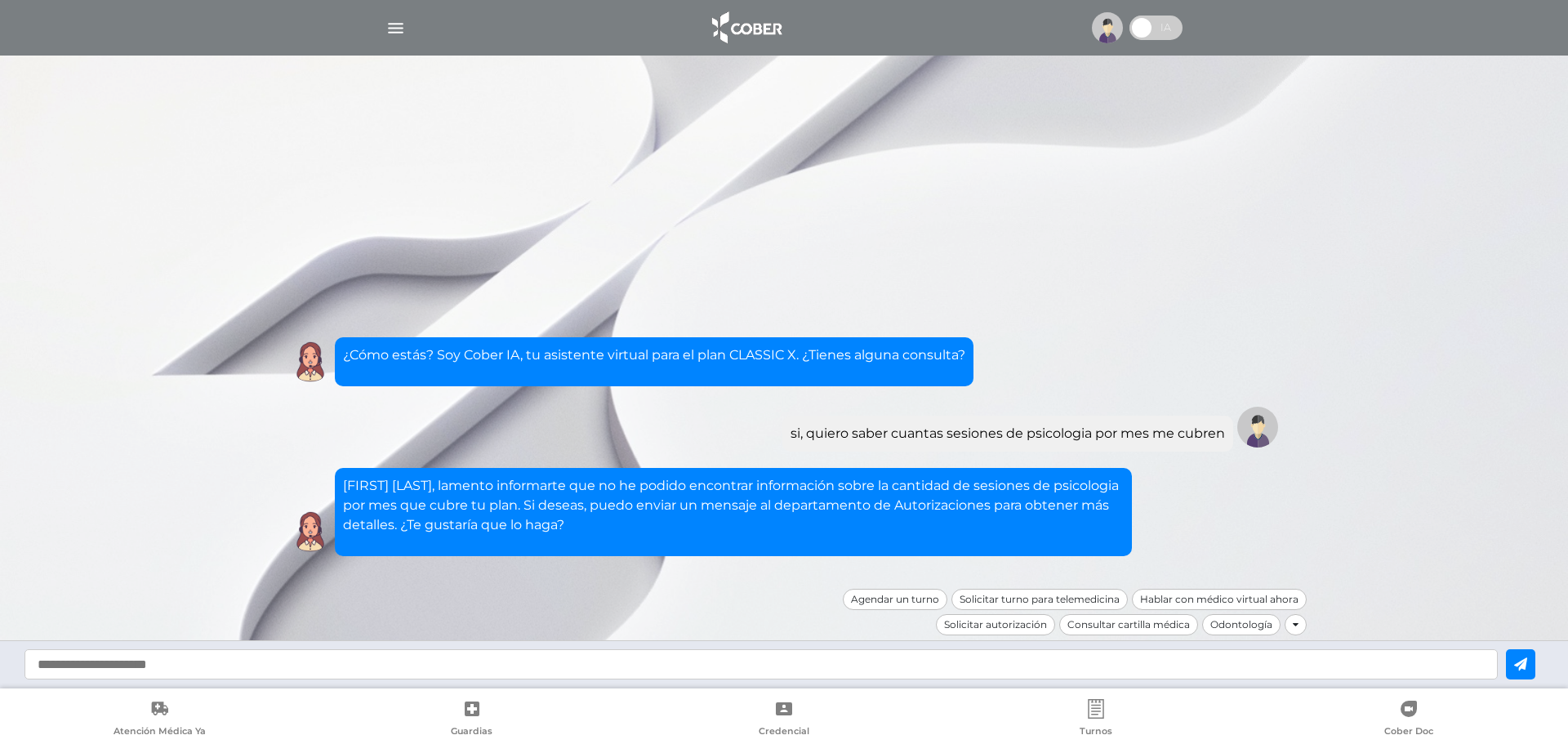 click at bounding box center [761, 664] 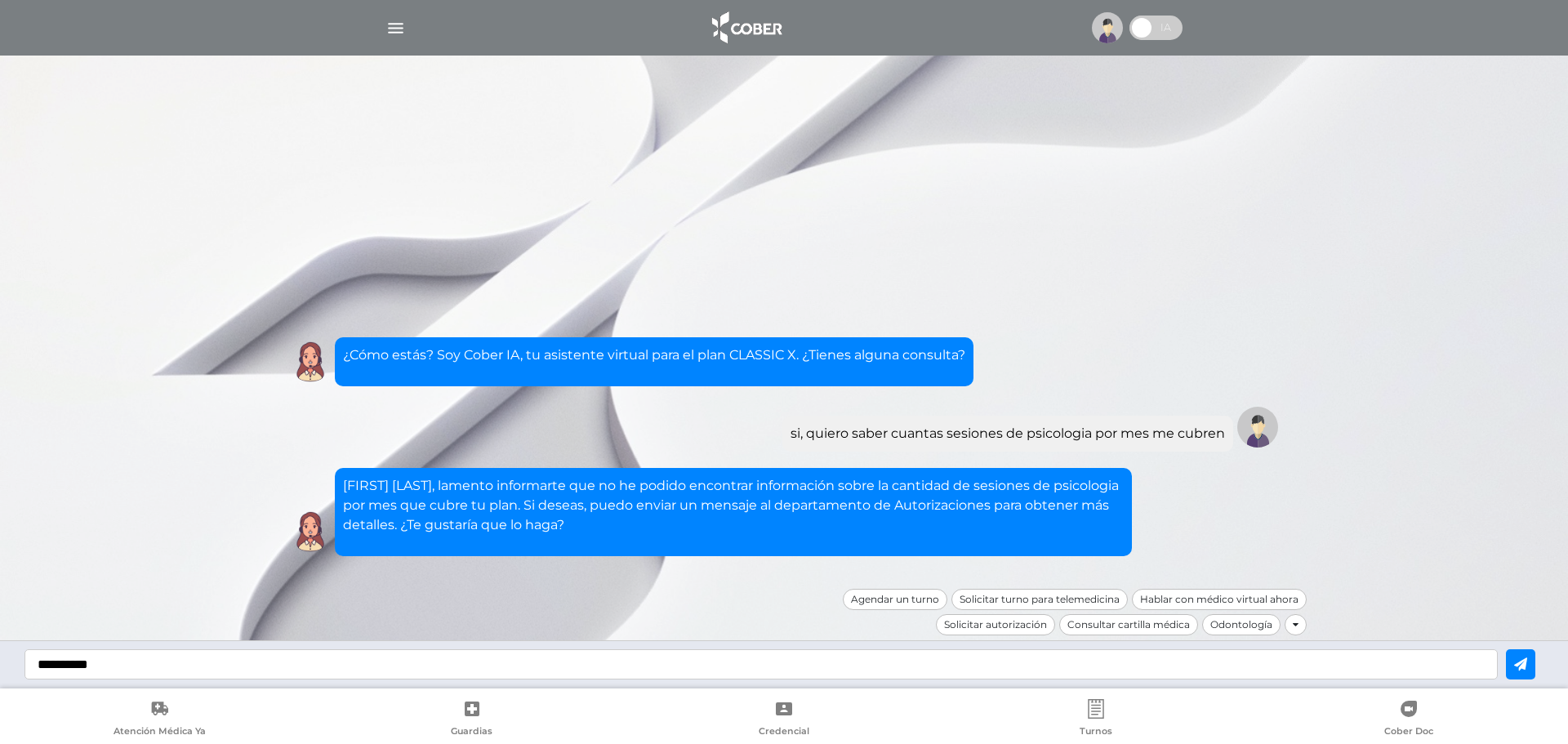 type on "**********" 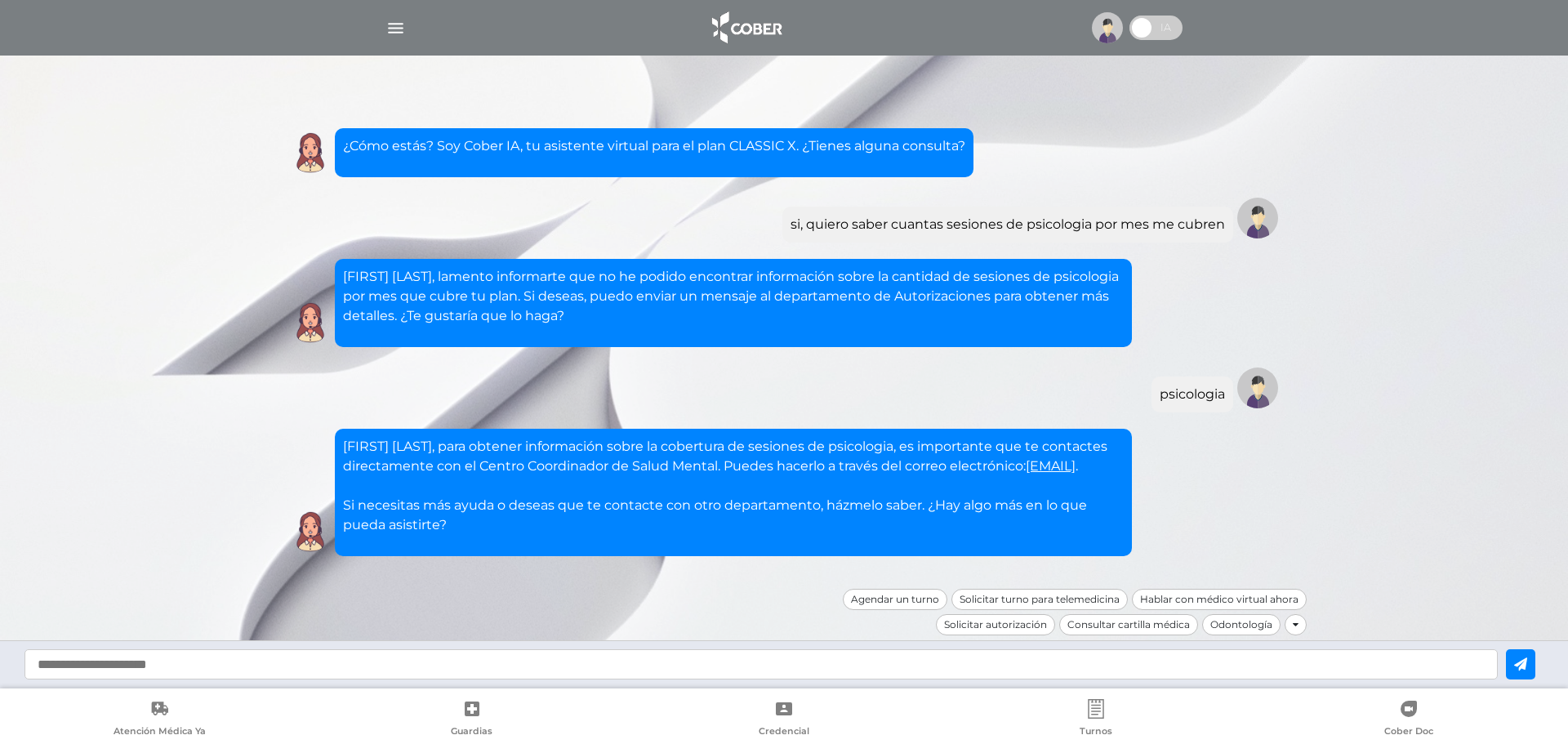 click on "Turnos" at bounding box center [1096, 719] 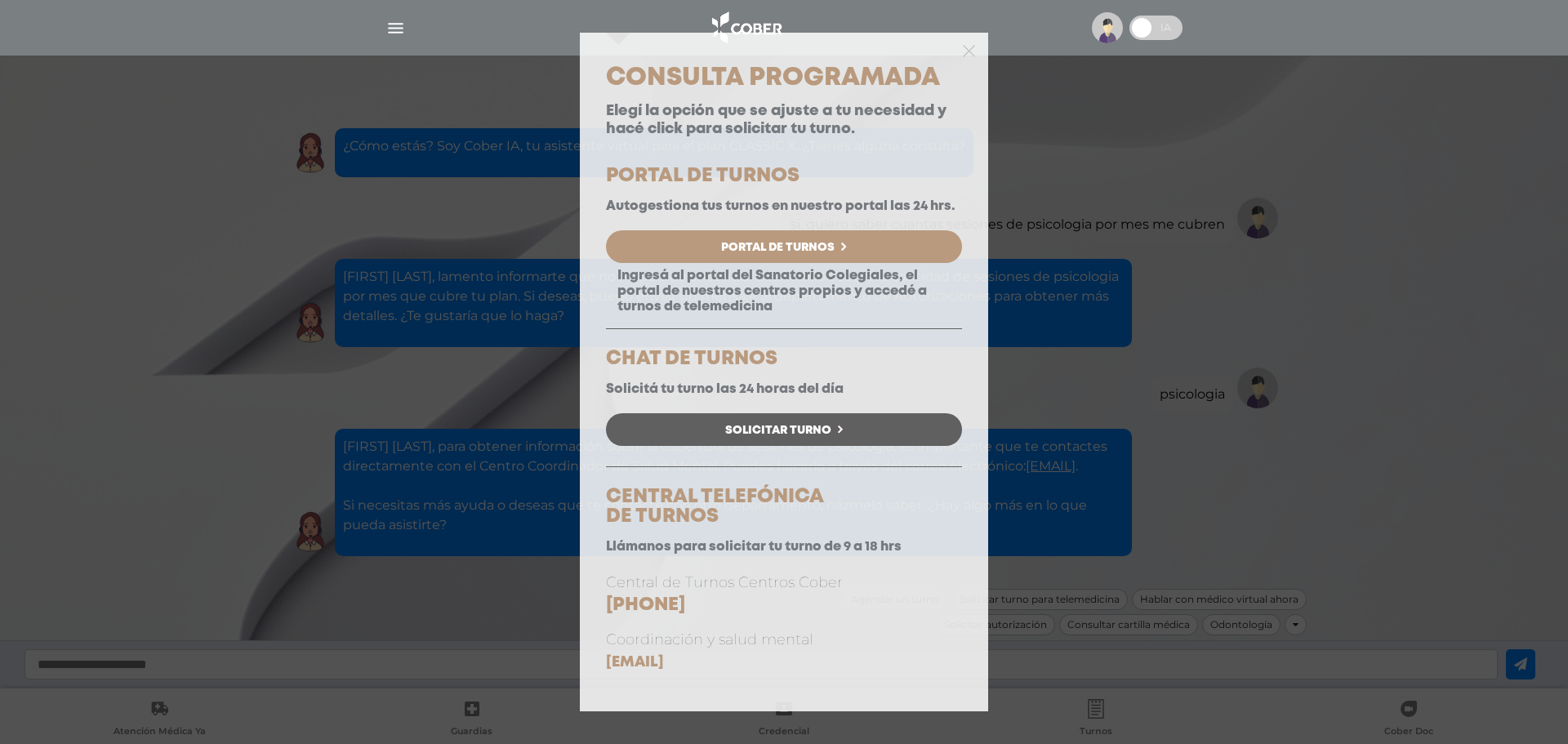 click on "Portal de Turnos" at bounding box center (777, 247) 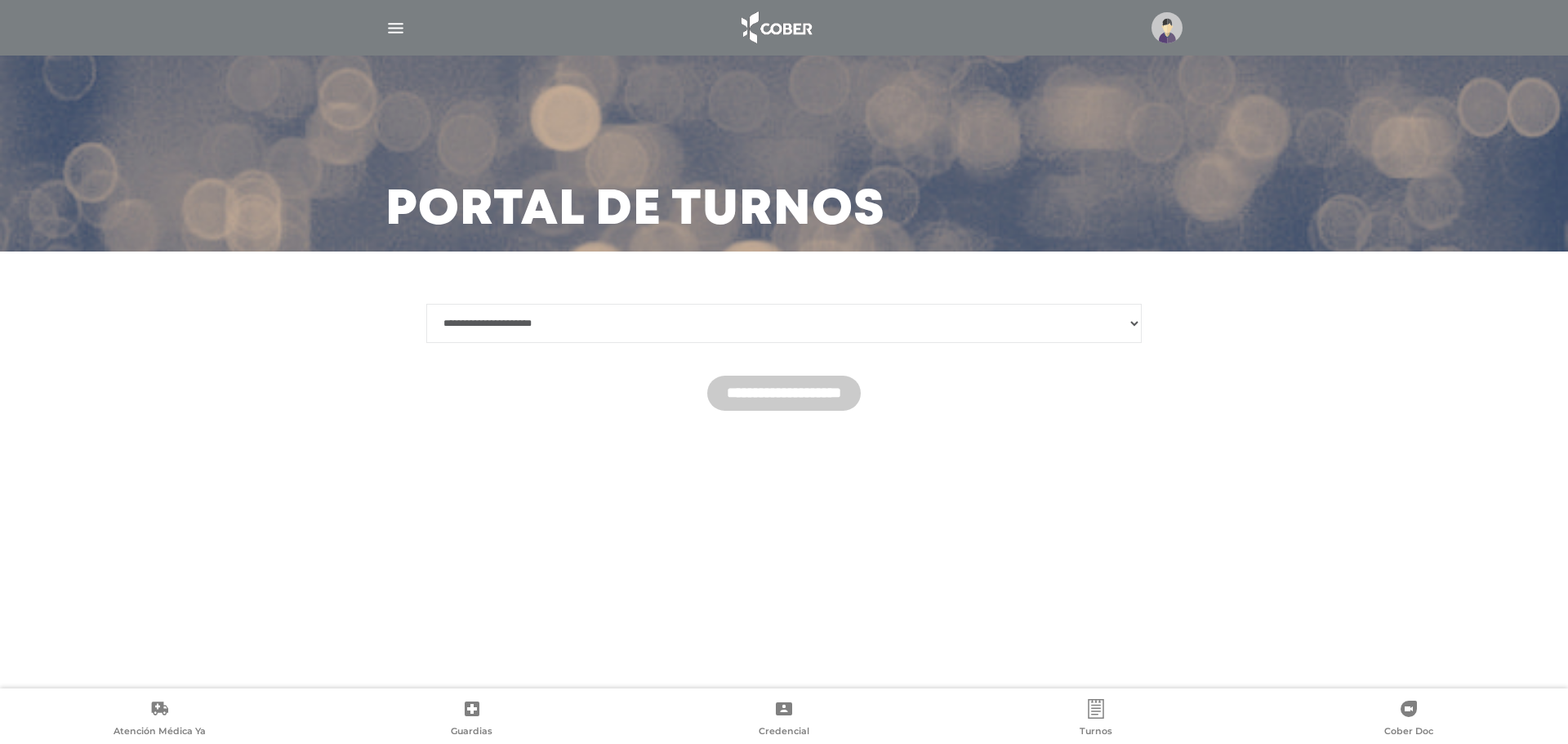 scroll, scrollTop: 0, scrollLeft: 0, axis: both 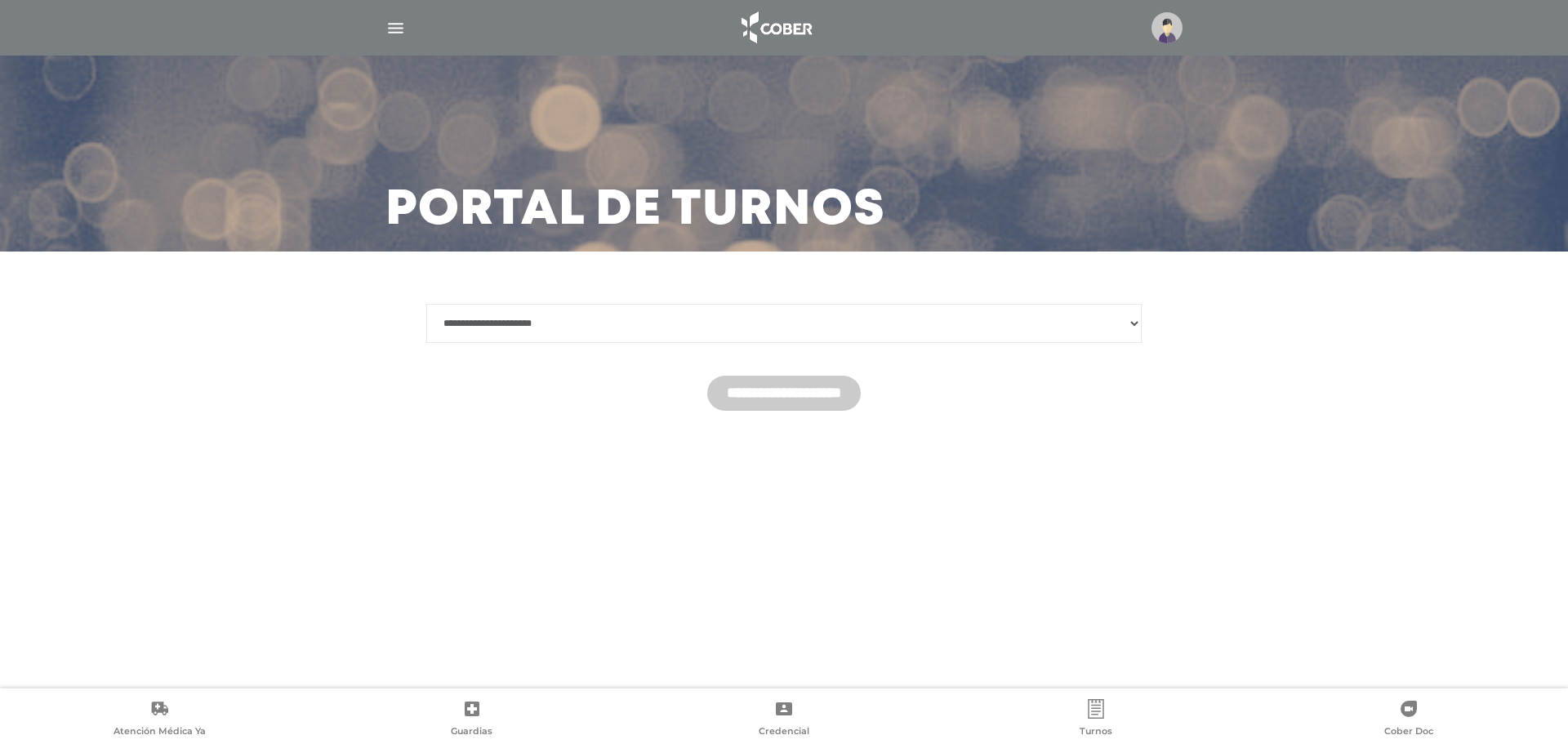 select on "********" 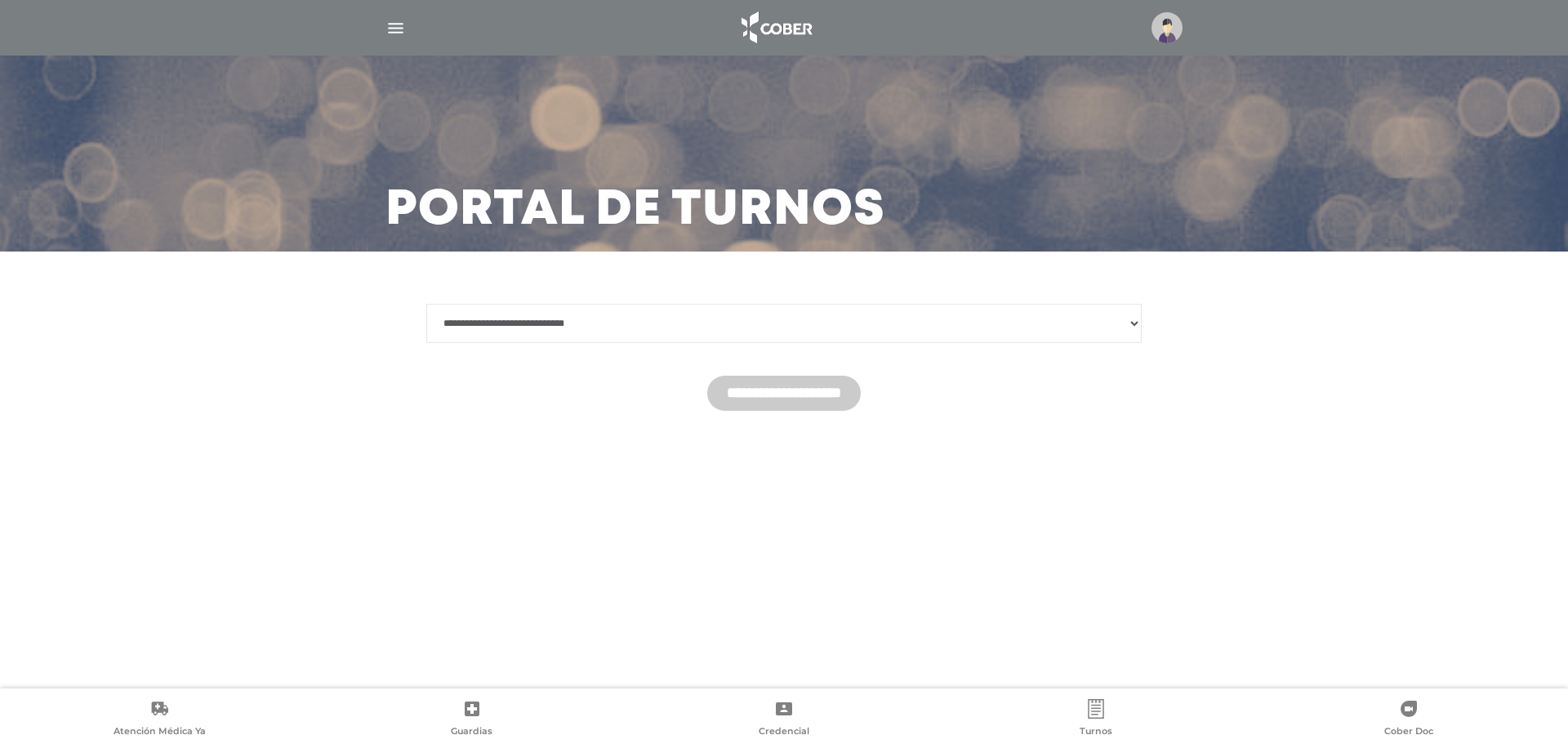 click on "**********" at bounding box center [784, 323] 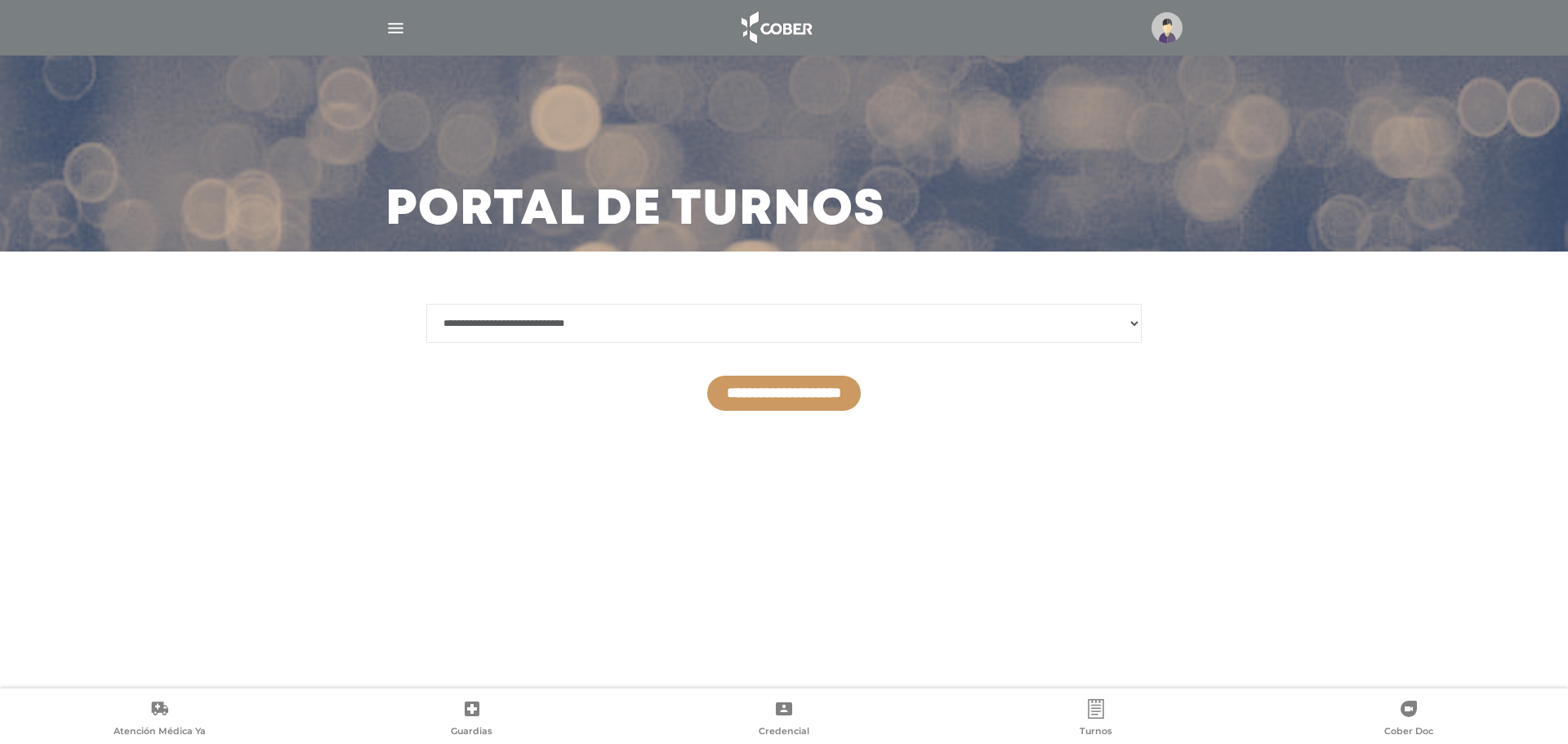click on "**********" at bounding box center (784, 393) 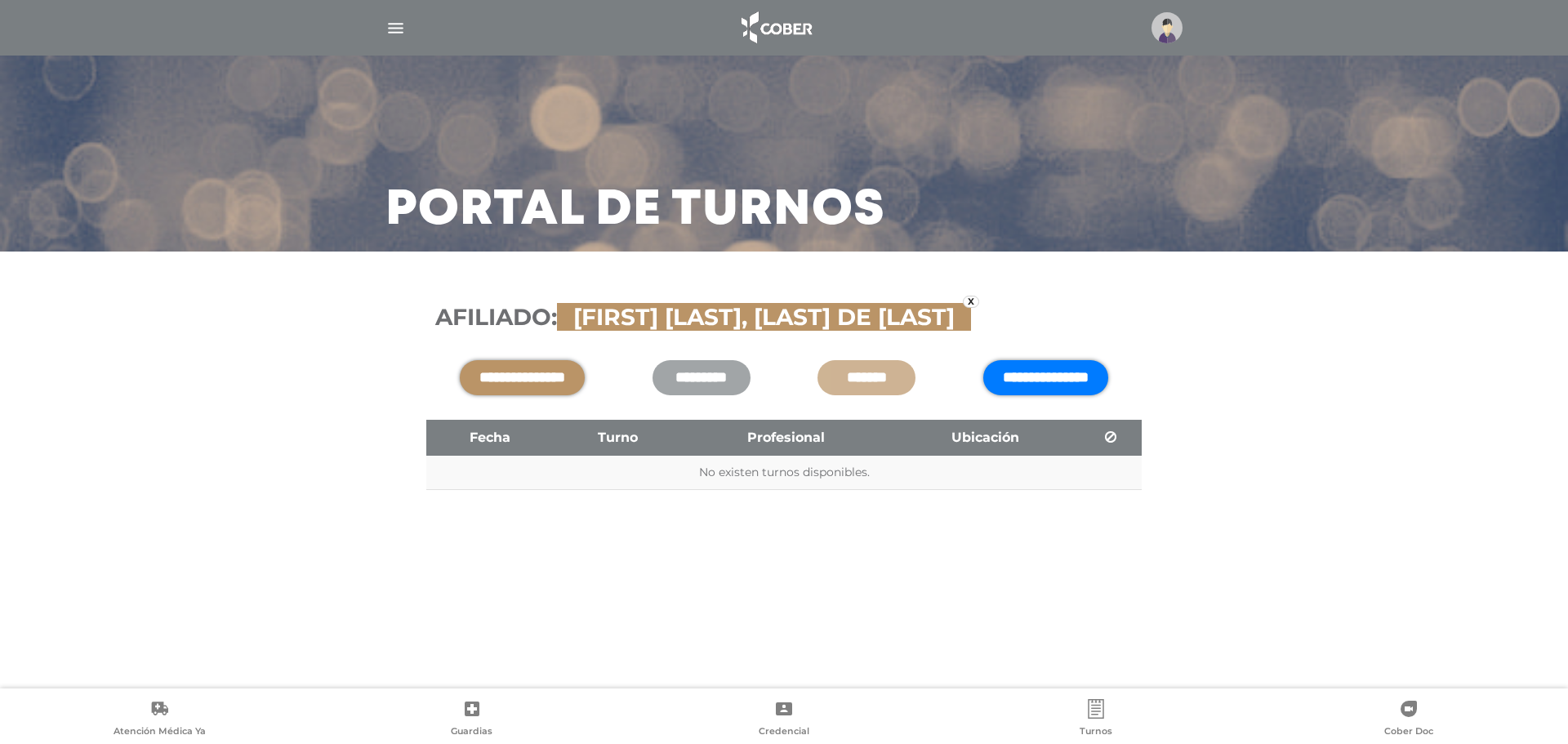 click on "**********" at bounding box center (1045, 377) 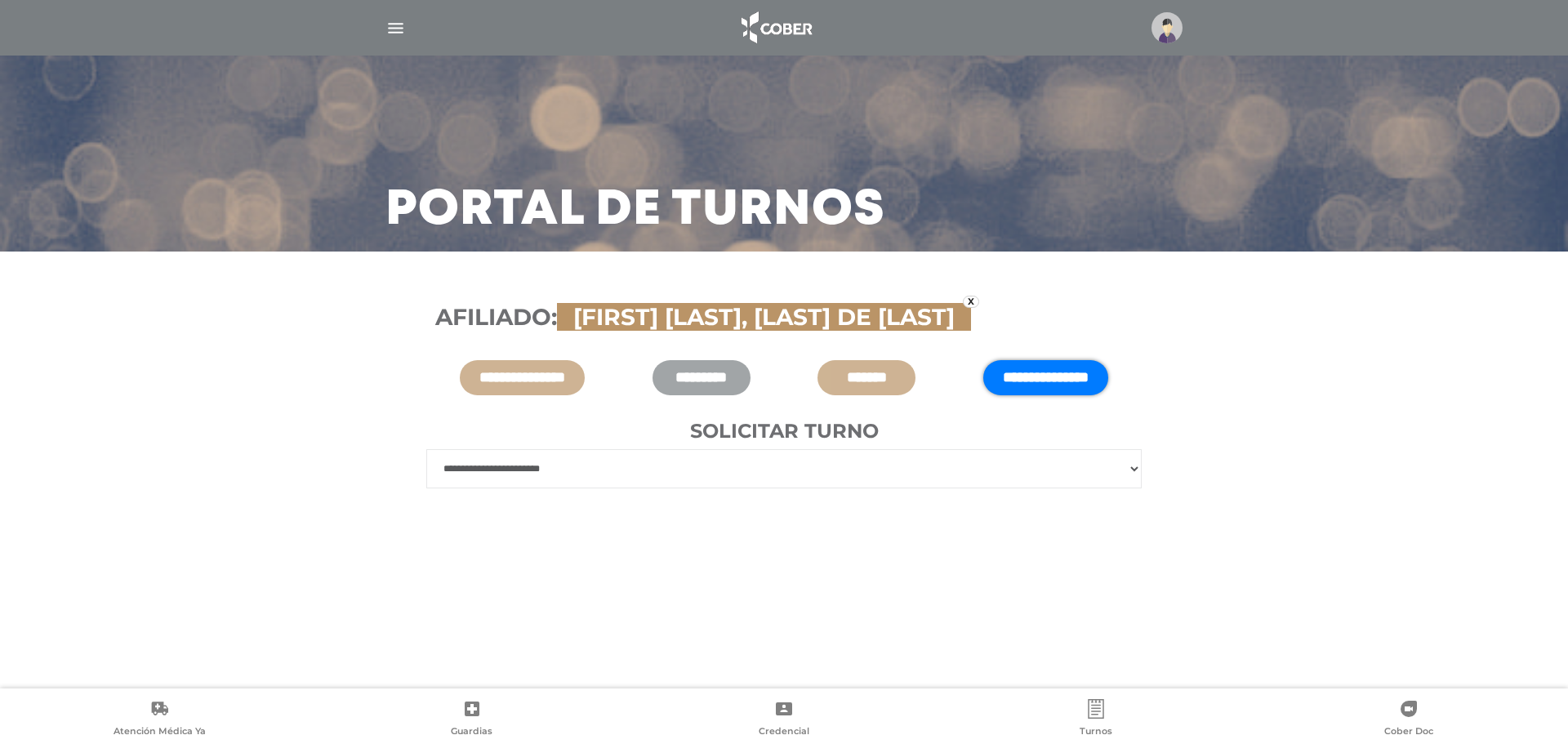click on "**********" at bounding box center (784, 469) 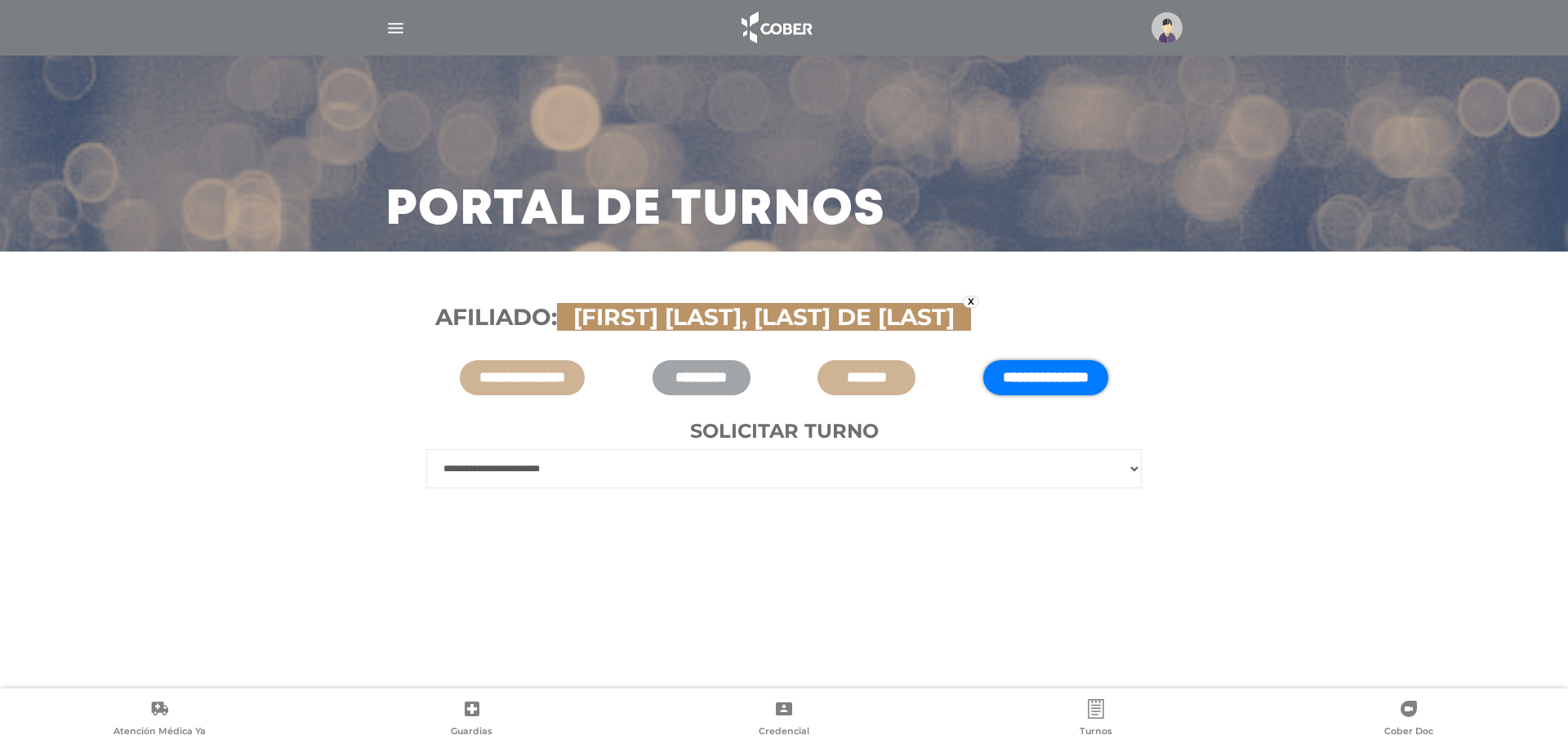 select on "****" 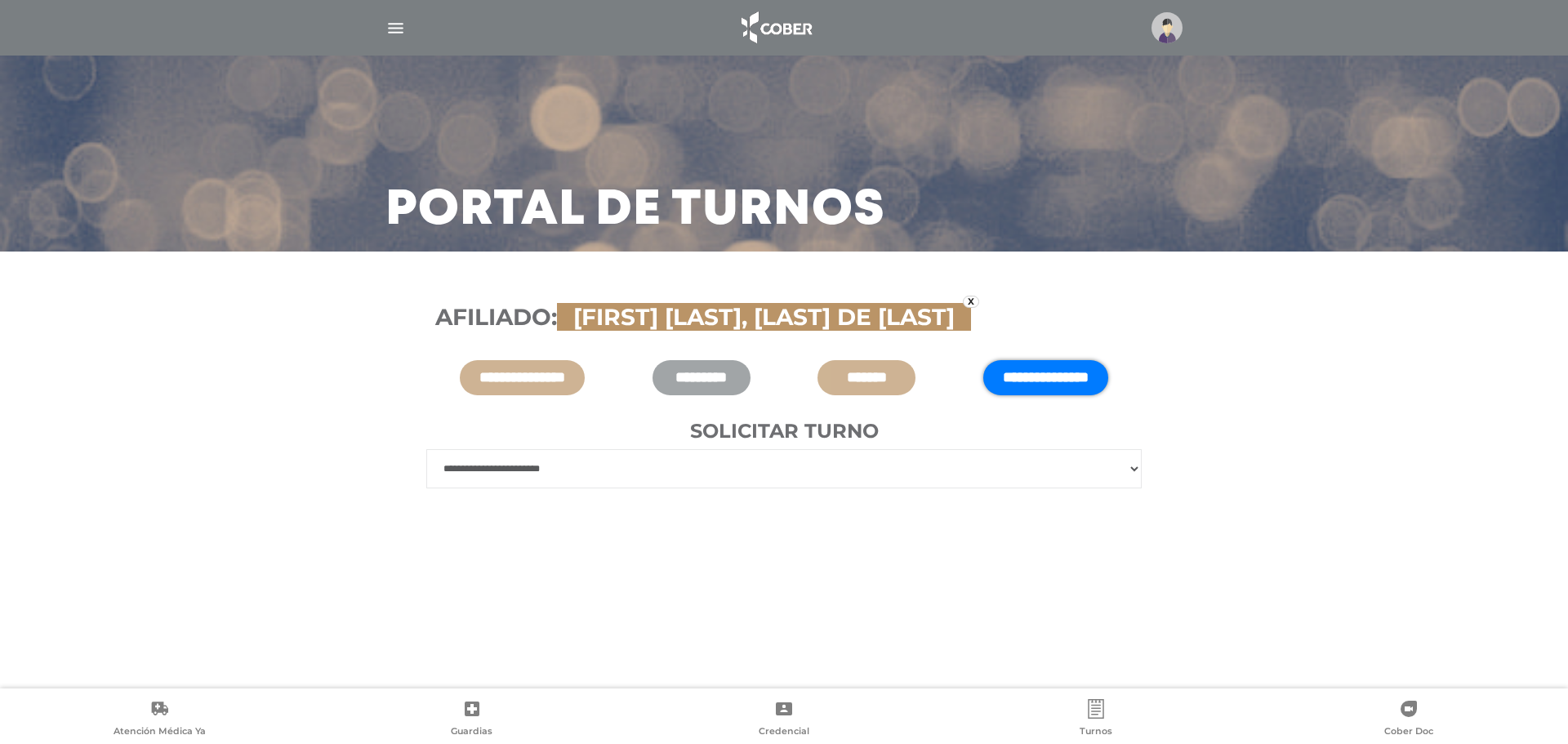 click on "**********" at bounding box center [784, 469] 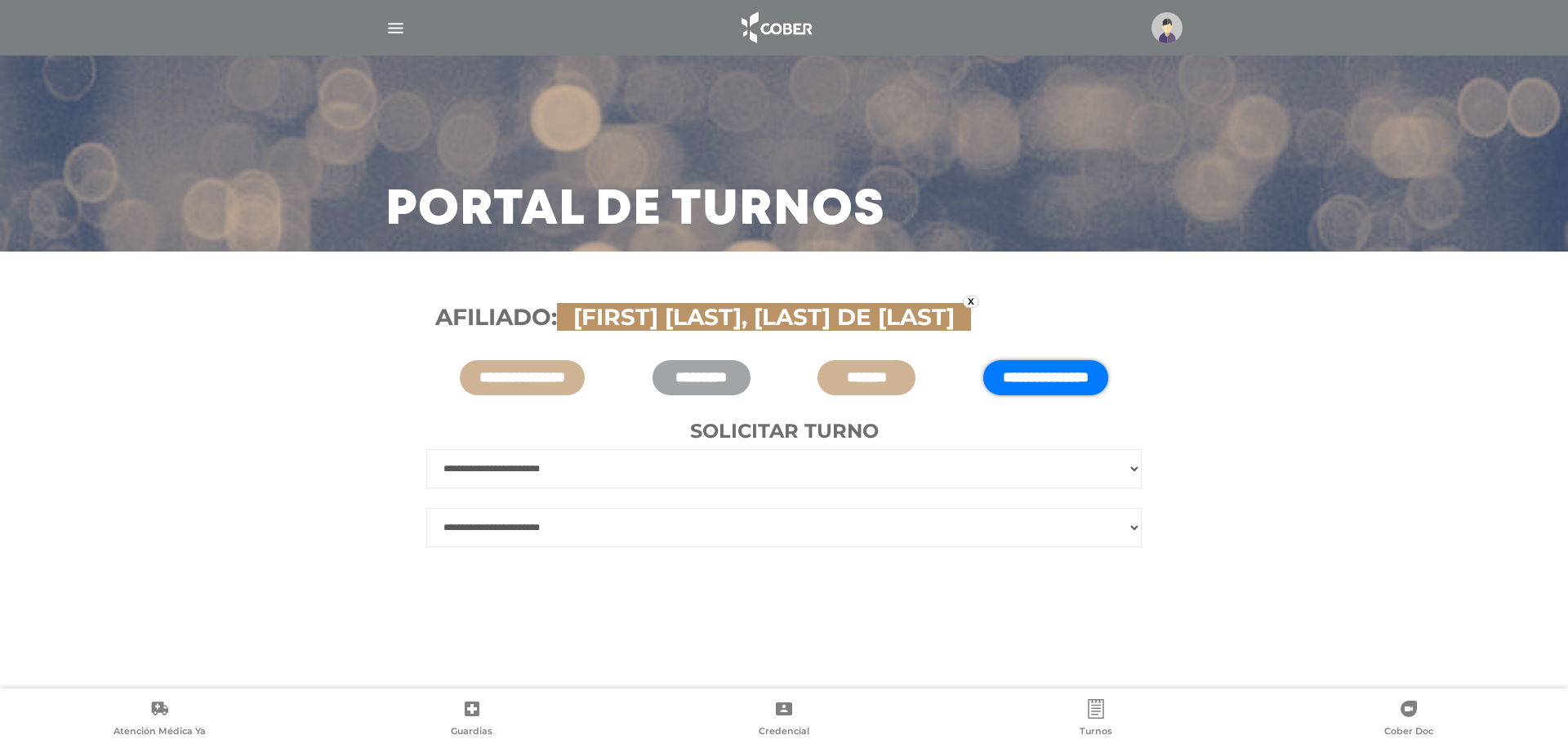 click on "**********" at bounding box center (784, 528) 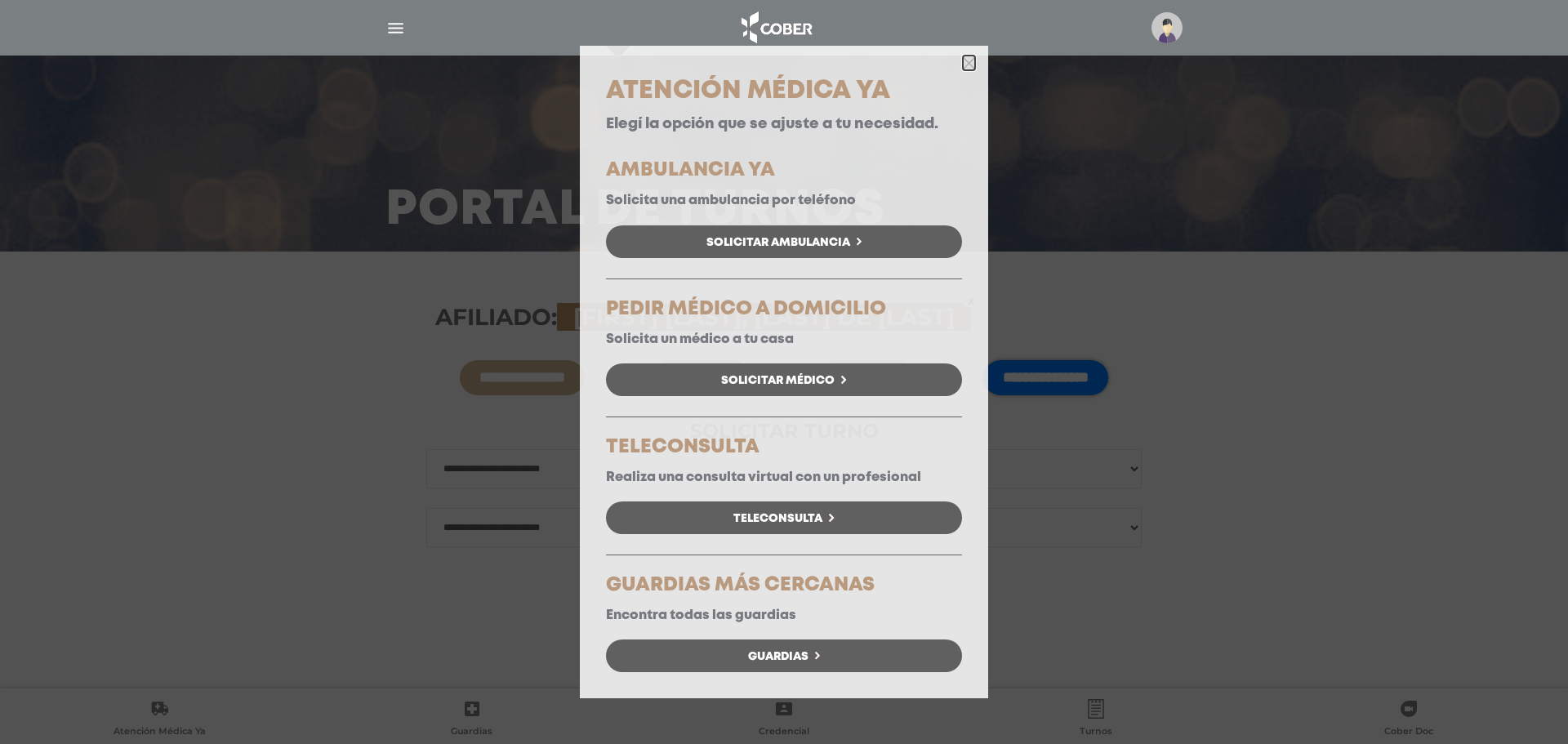 click 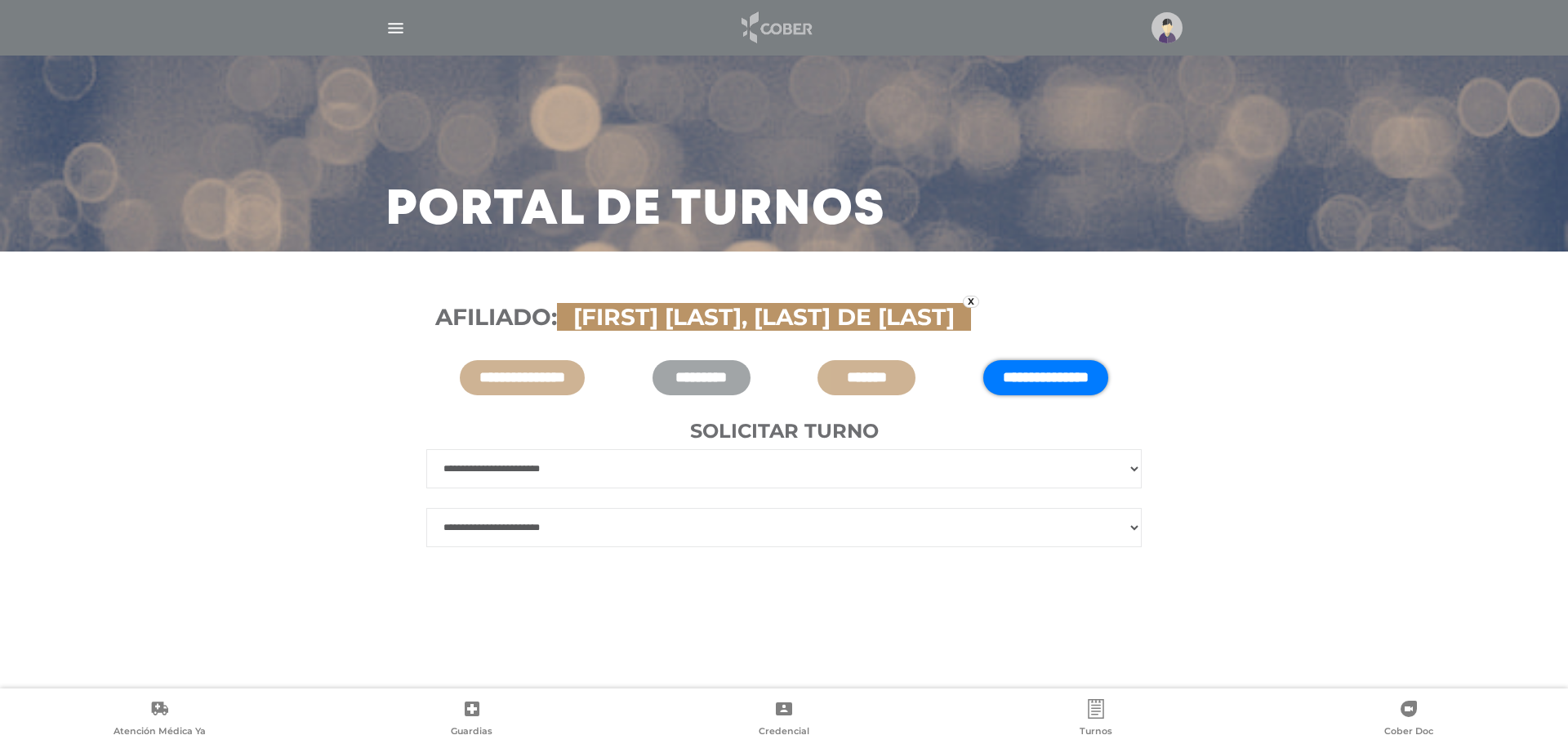 click at bounding box center (775, 28) 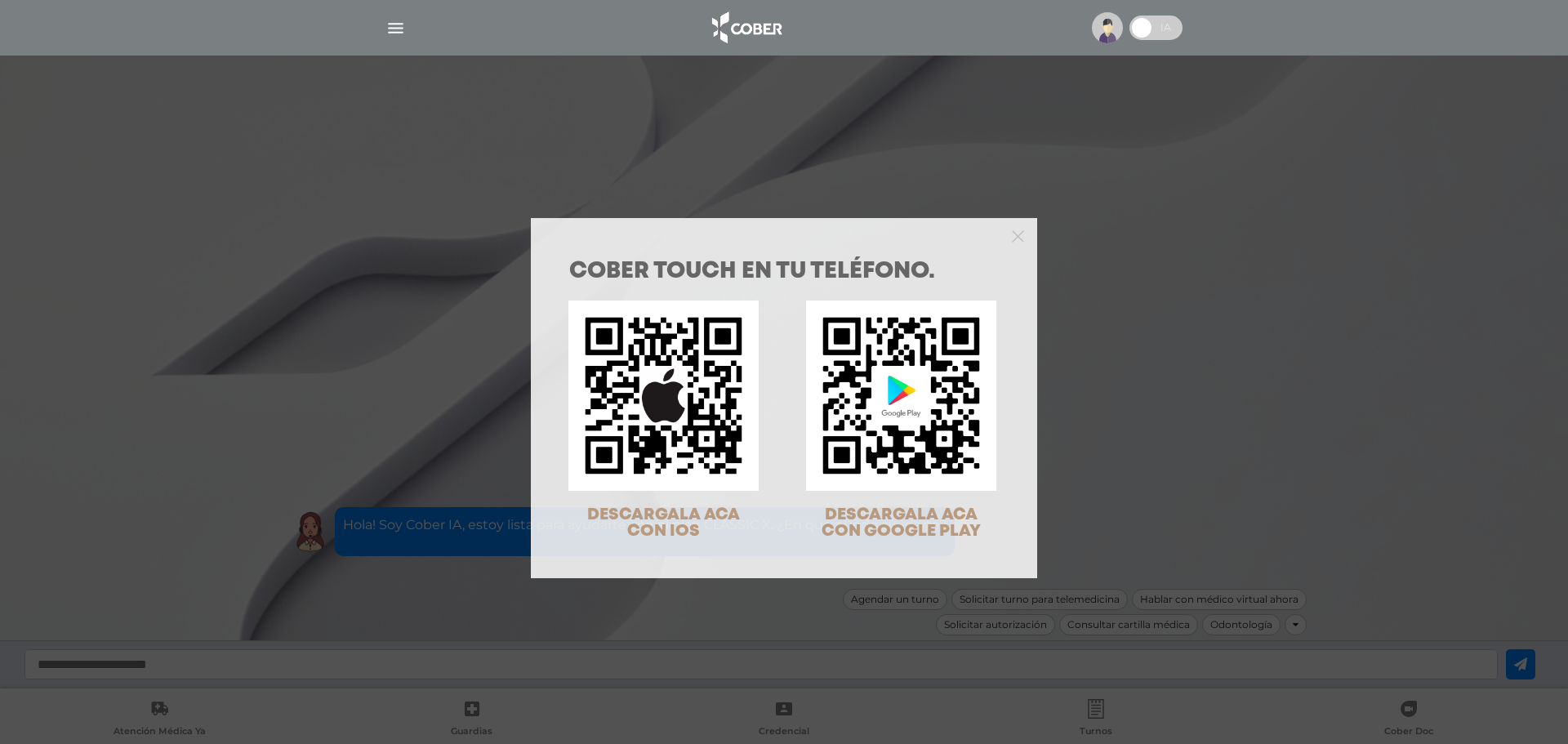 scroll, scrollTop: 0, scrollLeft: 0, axis: both 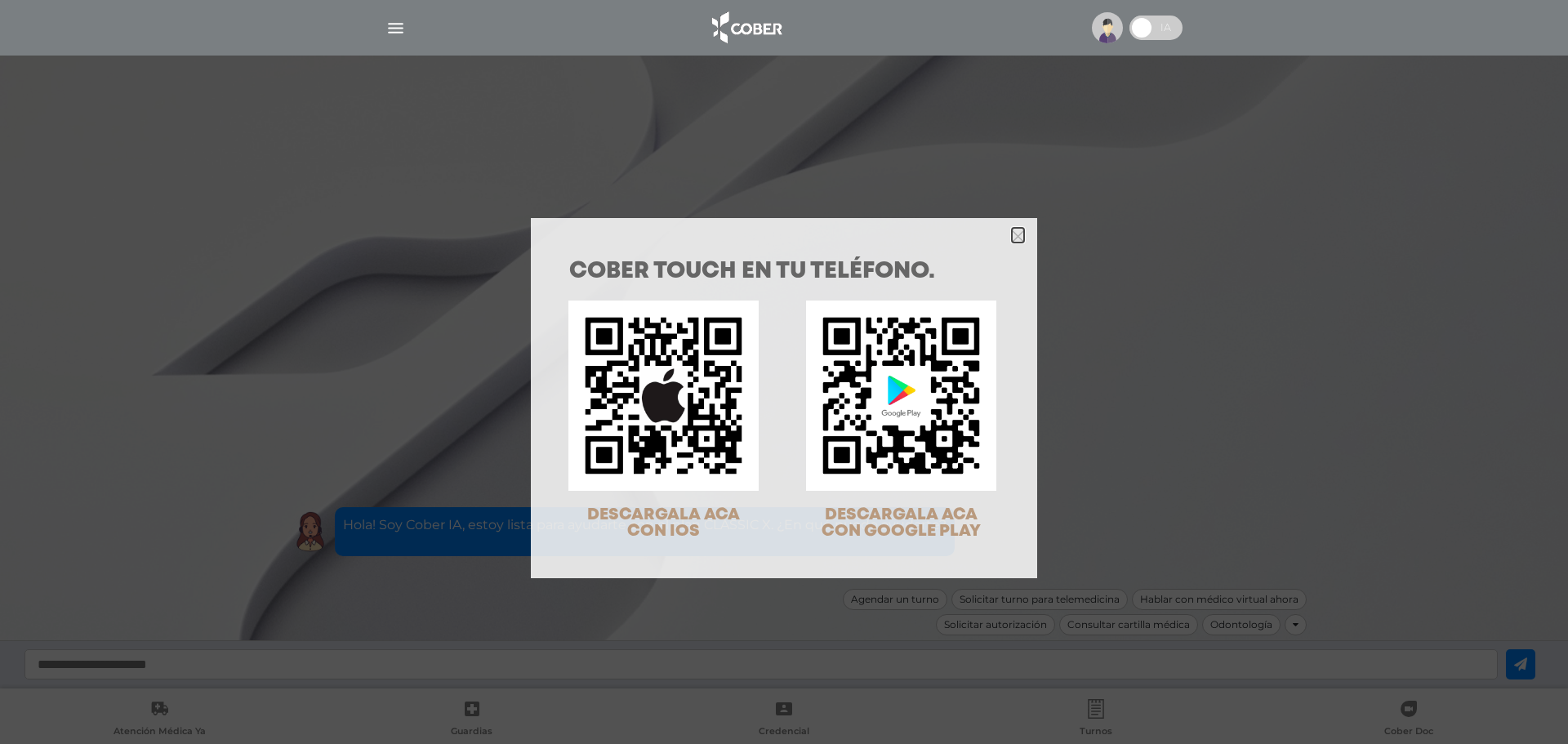 click 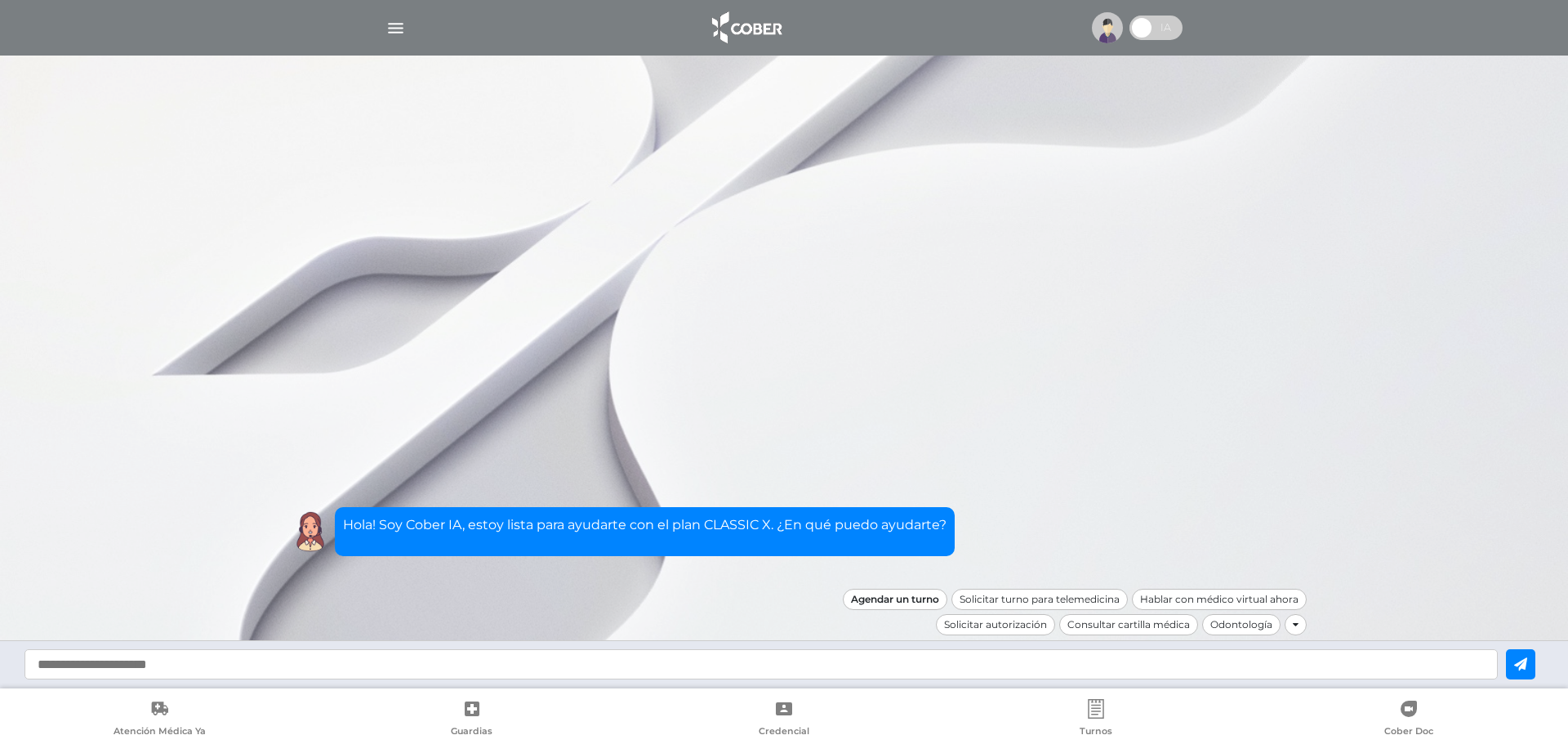 click on "Agendar un turno" at bounding box center [895, 599] 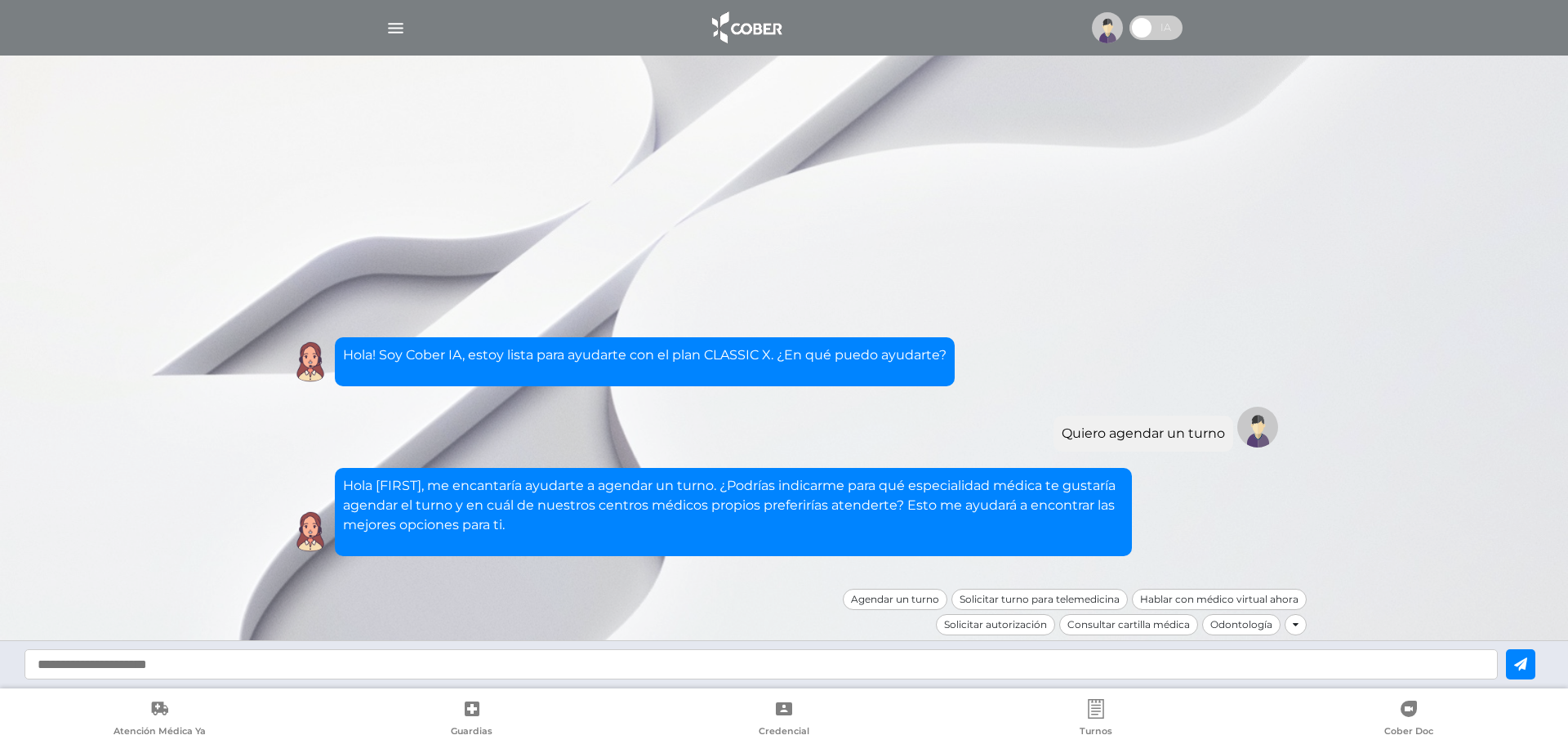 click at bounding box center [761, 664] 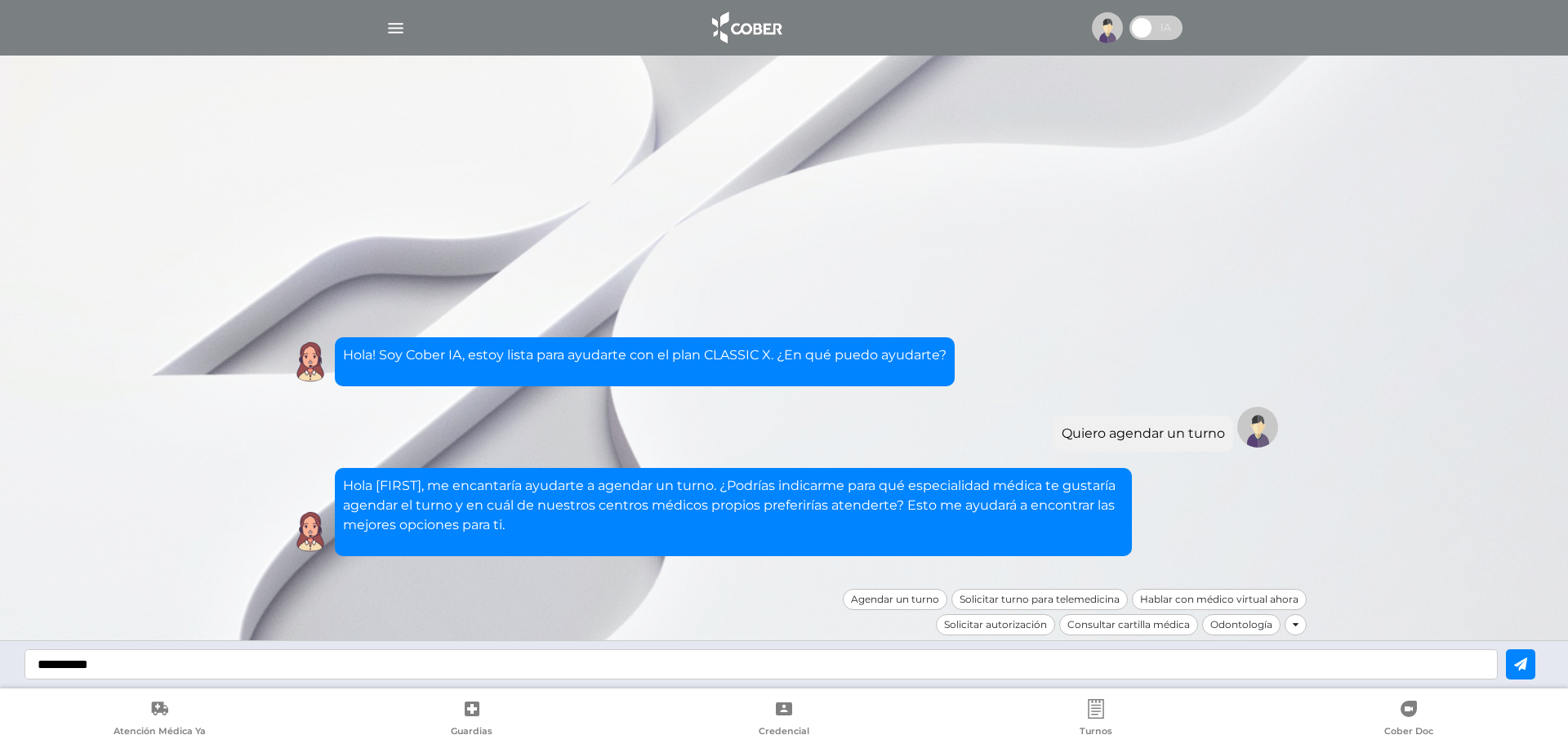 type on "**********" 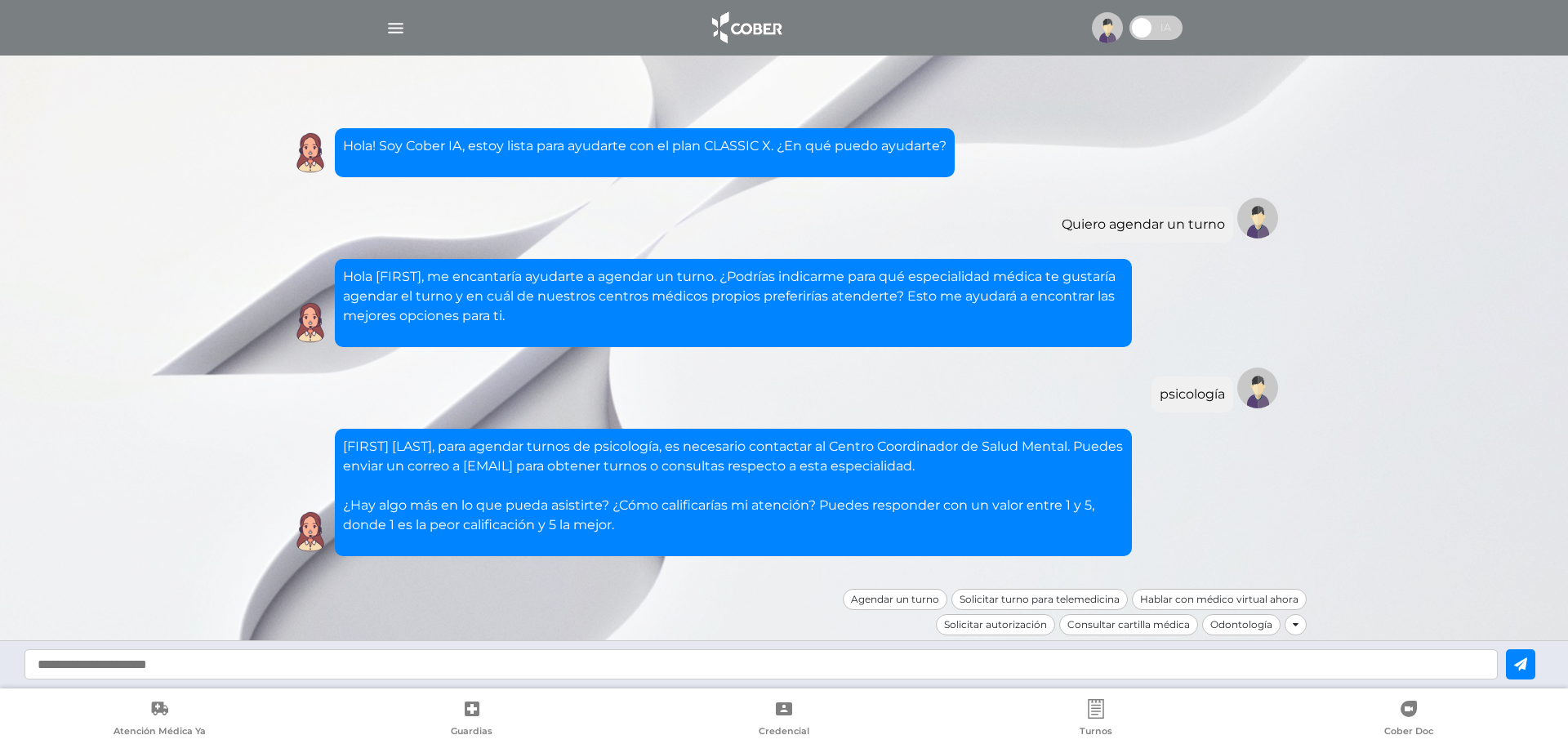 click on "[FIRST] [LAST], para agendar turnos de psicología, es necesario contactar al Centro Coordinador de Salud Mental. Puedes enviar un correo a [EMAIL] para obtener turnos o consultas respecto a esta especialidad. ¿Hay algo más en lo que pueda asistirte? ¿Cómo calificarías mi atención? Puedes responder con un valor entre 1 y 5, donde 1 es la peor calificación y 5 la mejor." at bounding box center (733, 486) 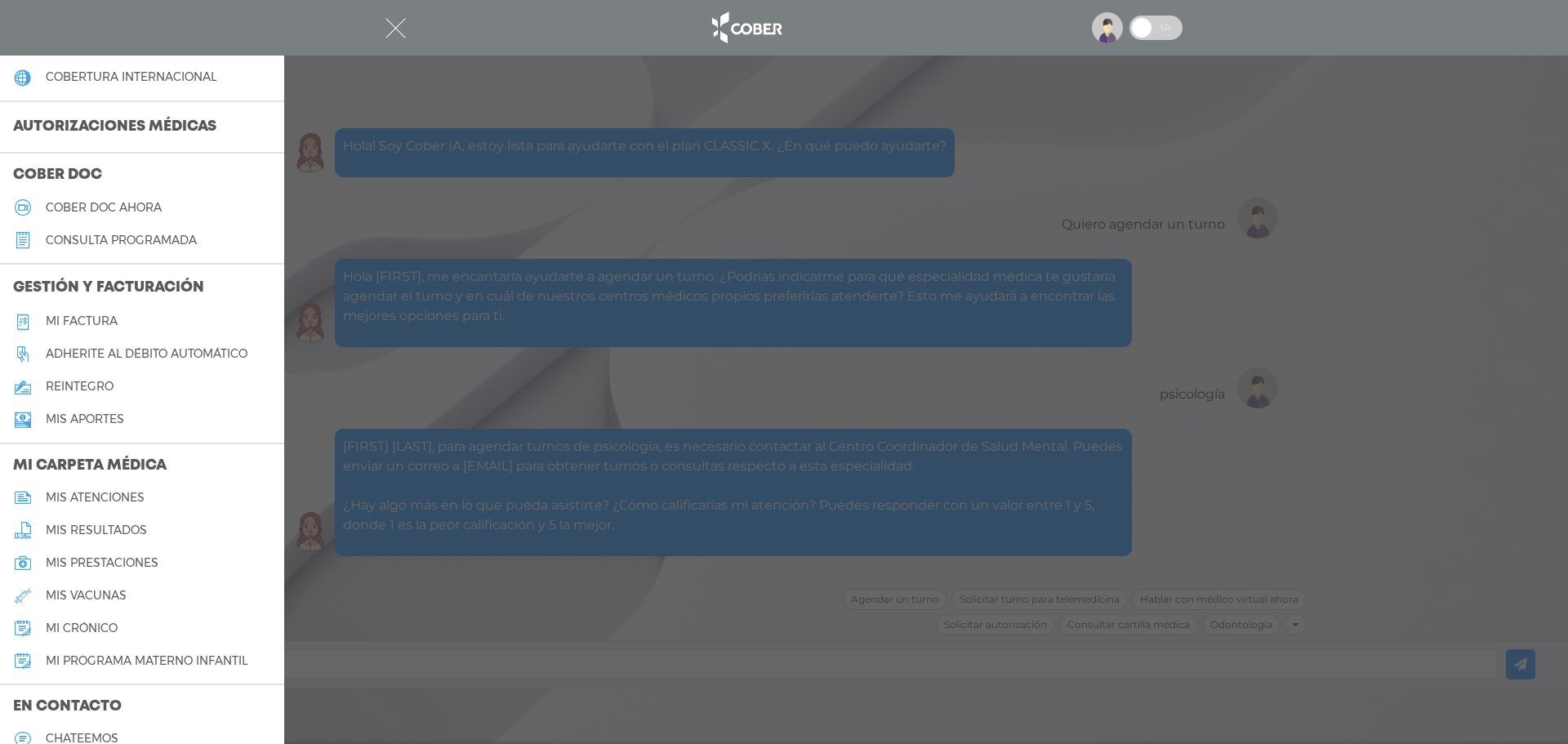 scroll, scrollTop: 408, scrollLeft: 0, axis: vertical 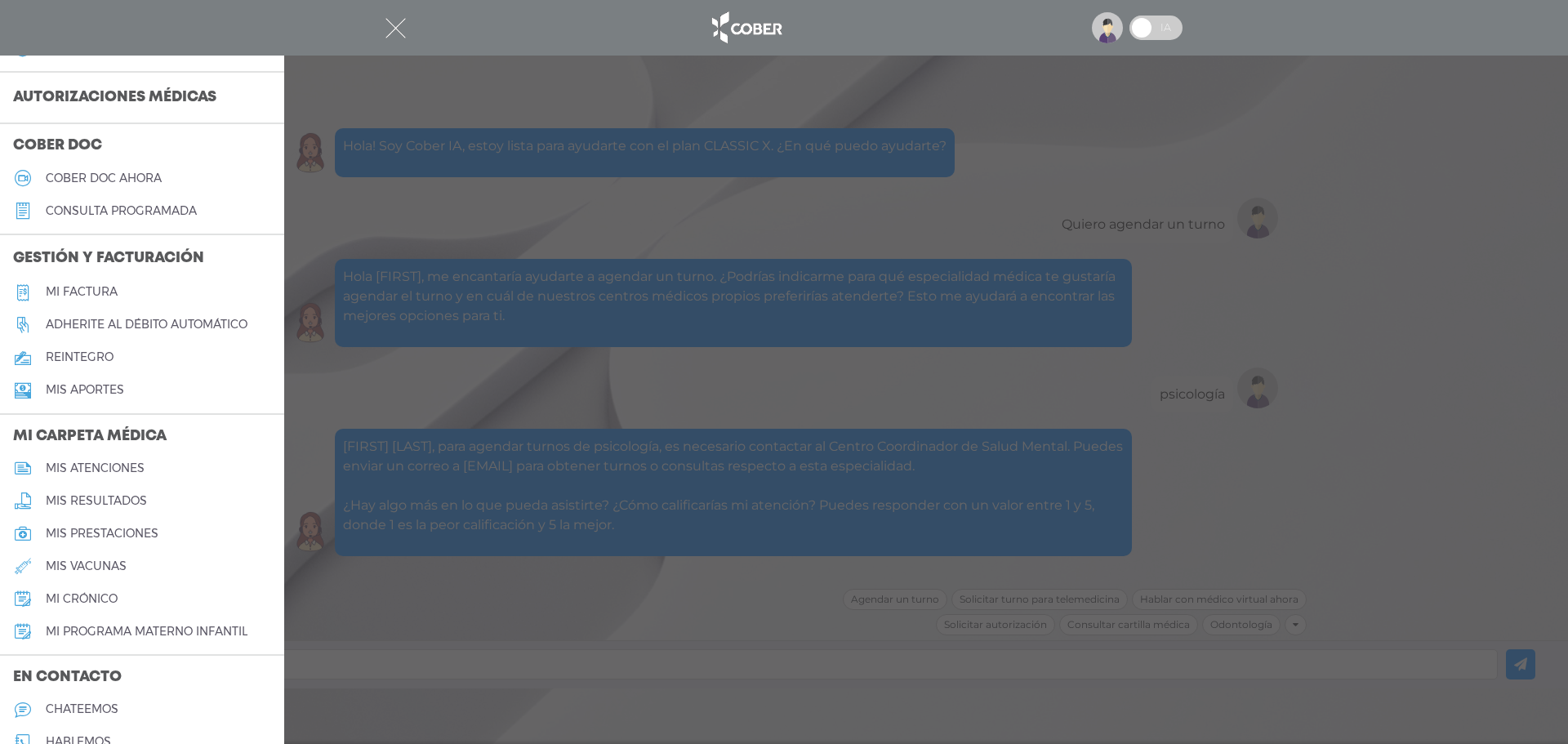 click on "Adherite al débito automático" at bounding box center (146, 324) 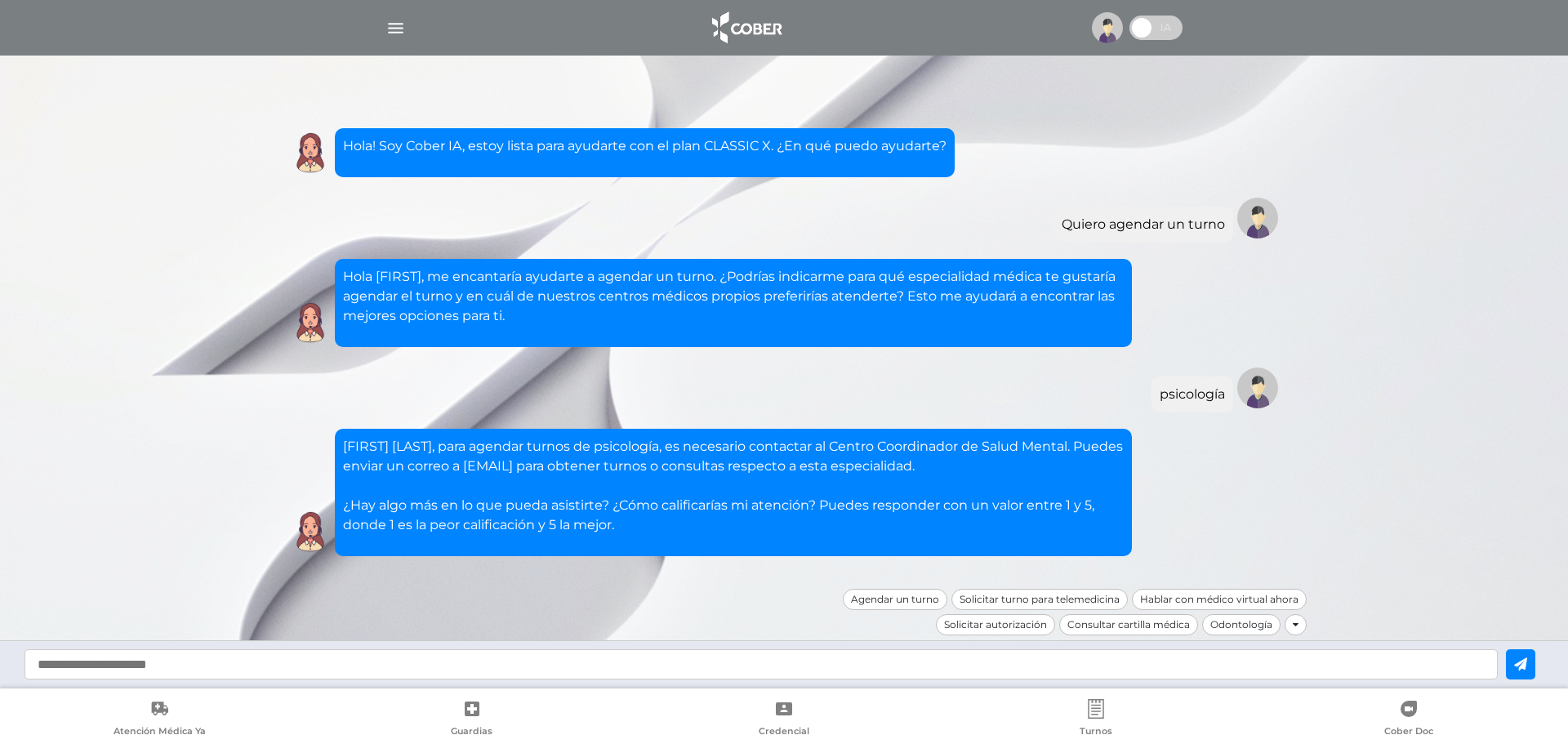 click at bounding box center [395, 28] 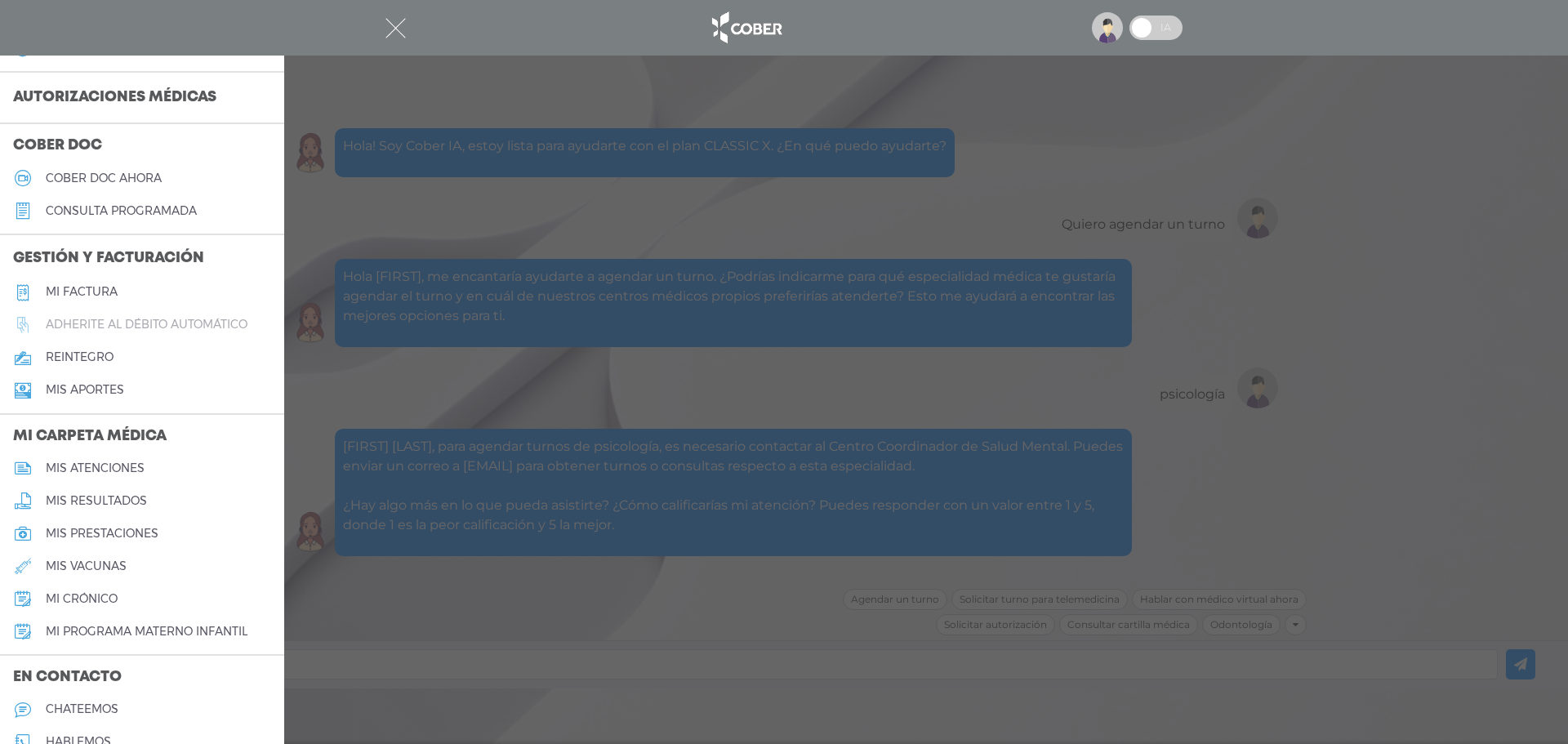 click on "Adherite al débito automático" at bounding box center [142, 325] 